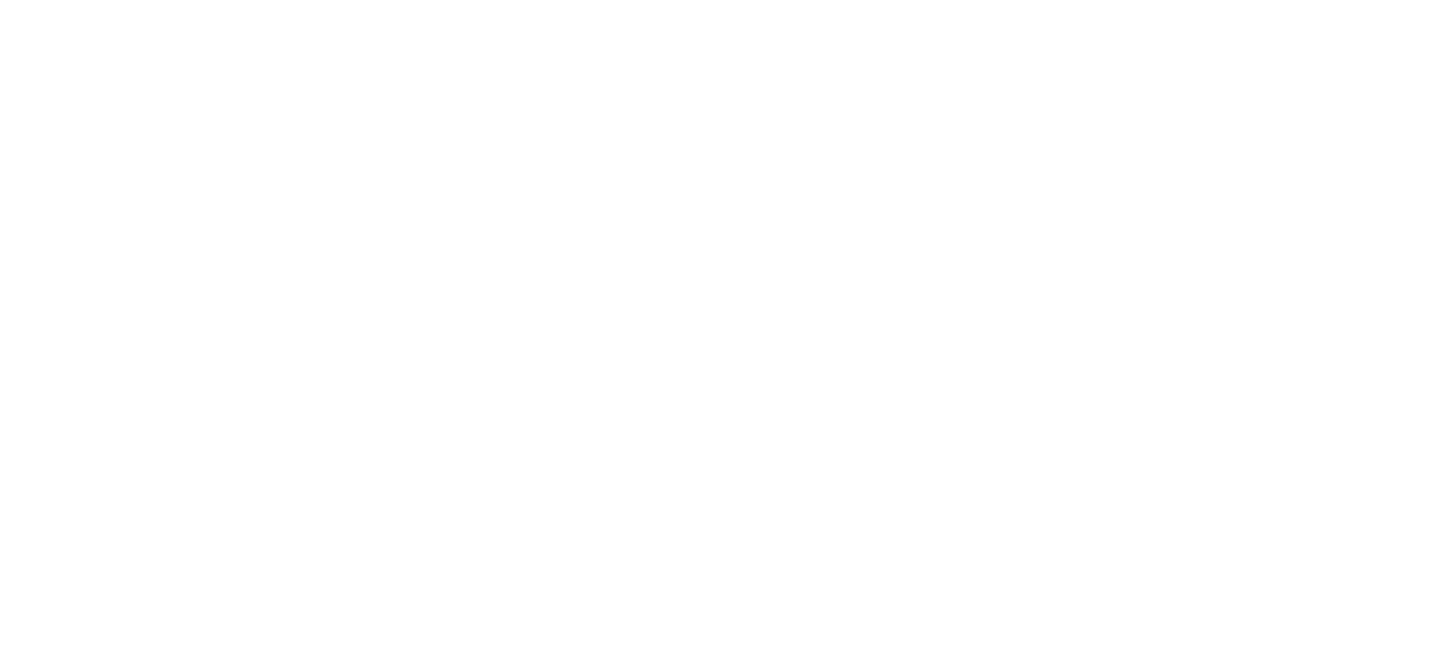 scroll, scrollTop: 0, scrollLeft: 0, axis: both 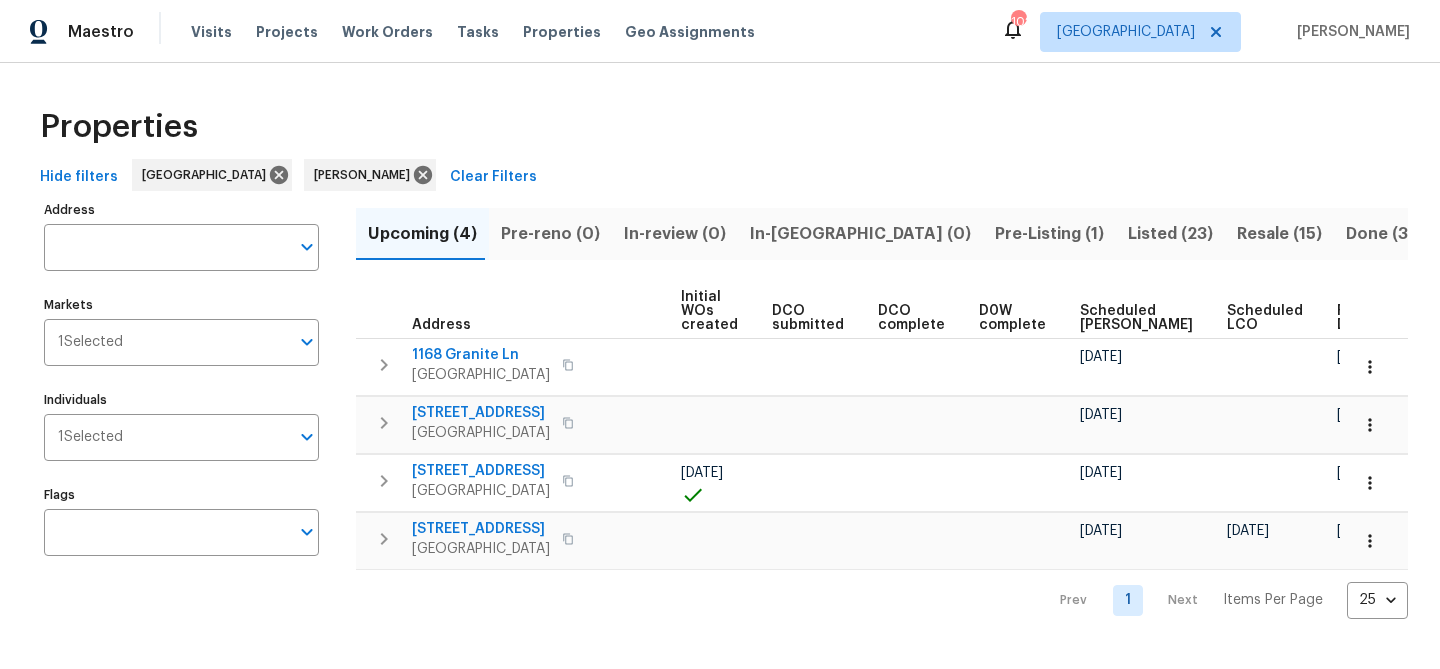 click on "In-reno (0)" at bounding box center (860, 234) 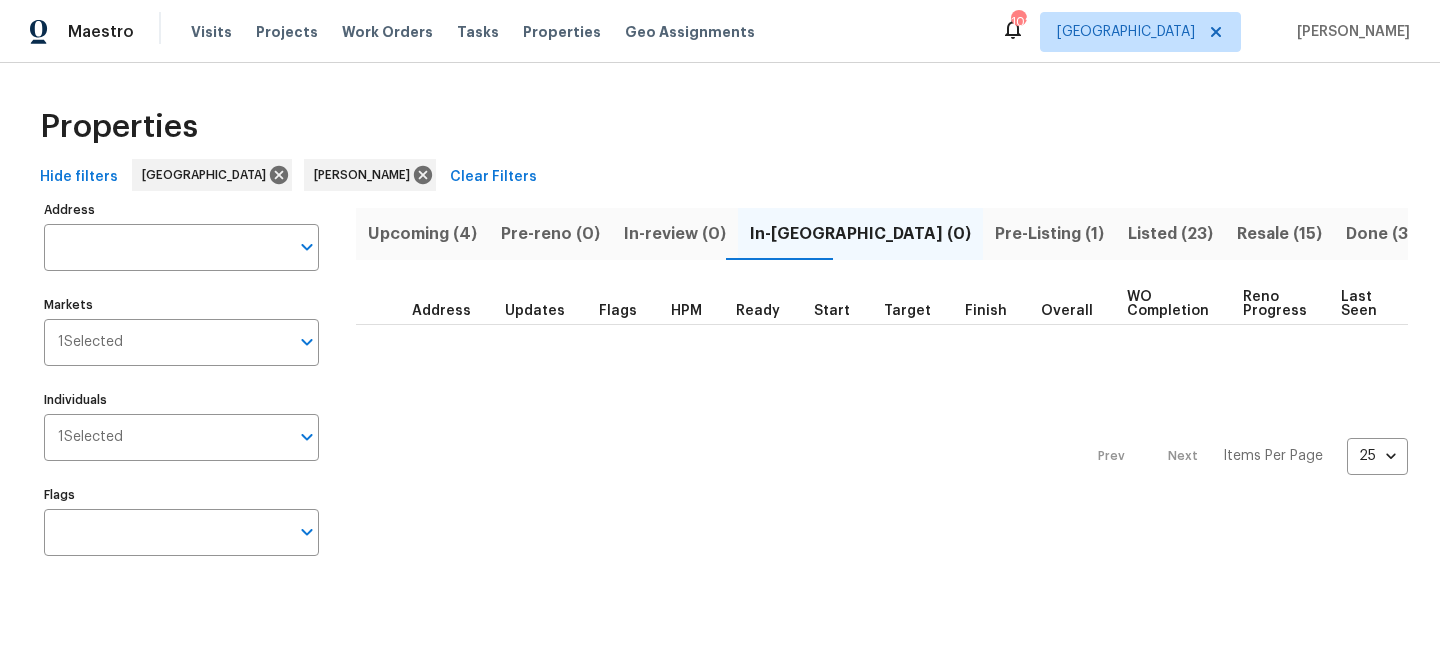 click on "Pre-Listing (1)" at bounding box center [1049, 234] 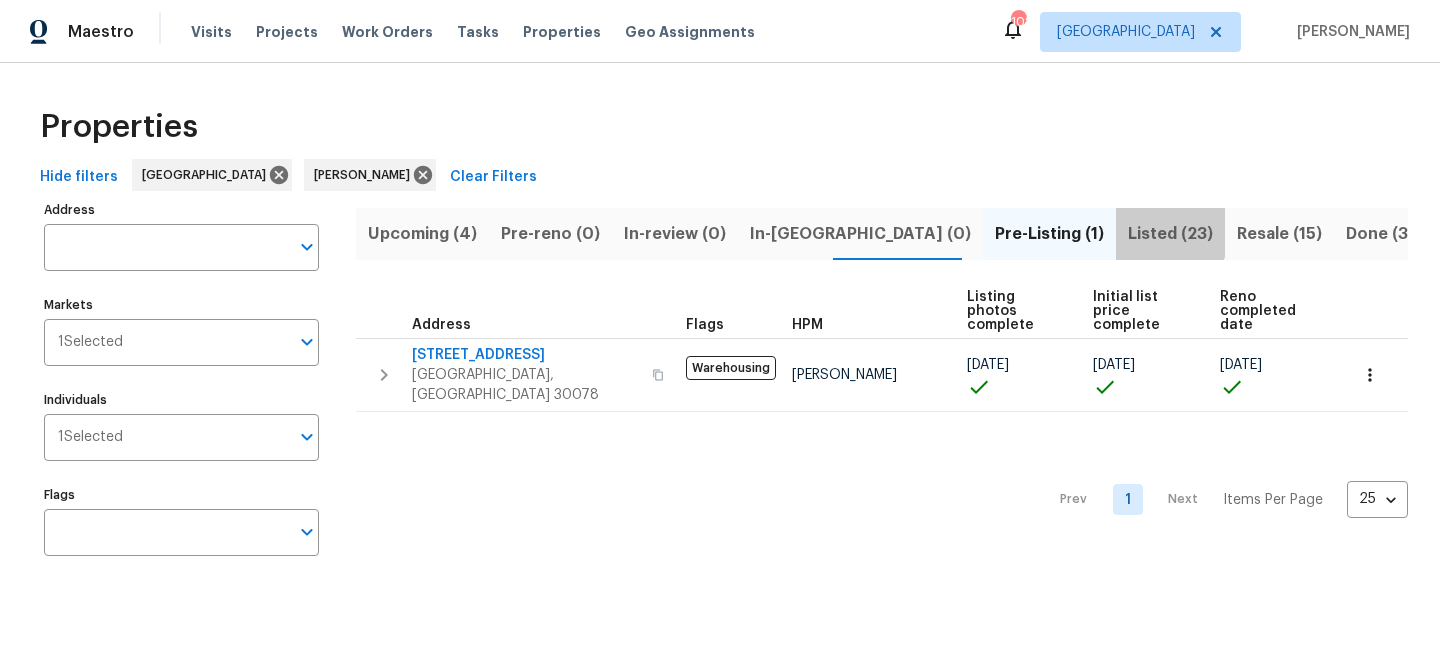 click on "Listed (23)" at bounding box center (1170, 234) 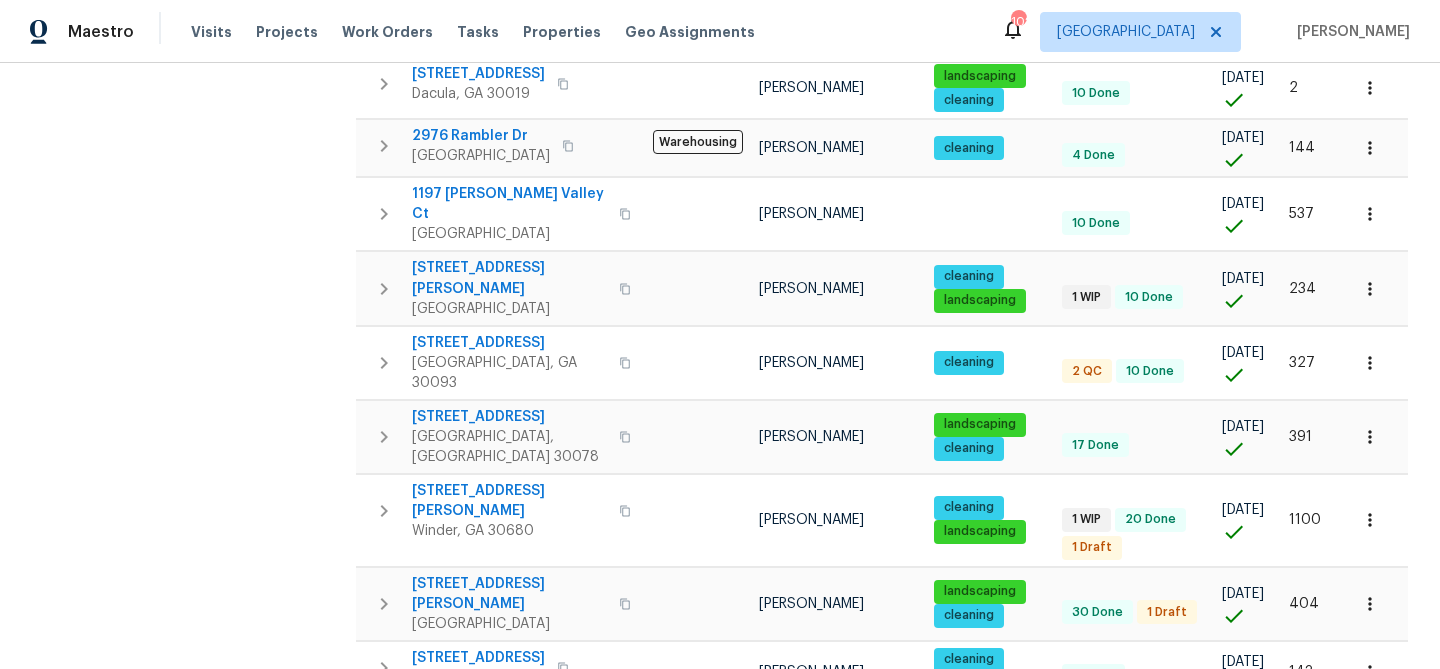 scroll, scrollTop: 0, scrollLeft: 0, axis: both 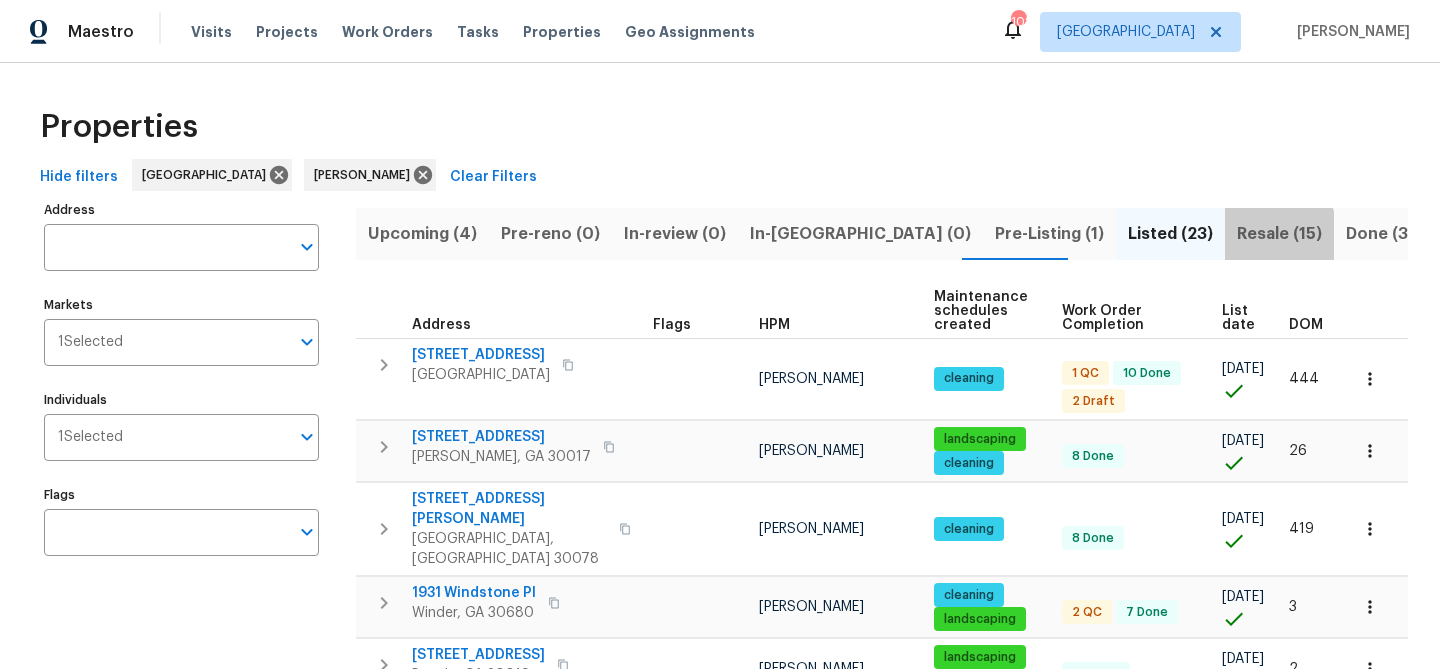 click on "Resale (15)" at bounding box center (1279, 234) 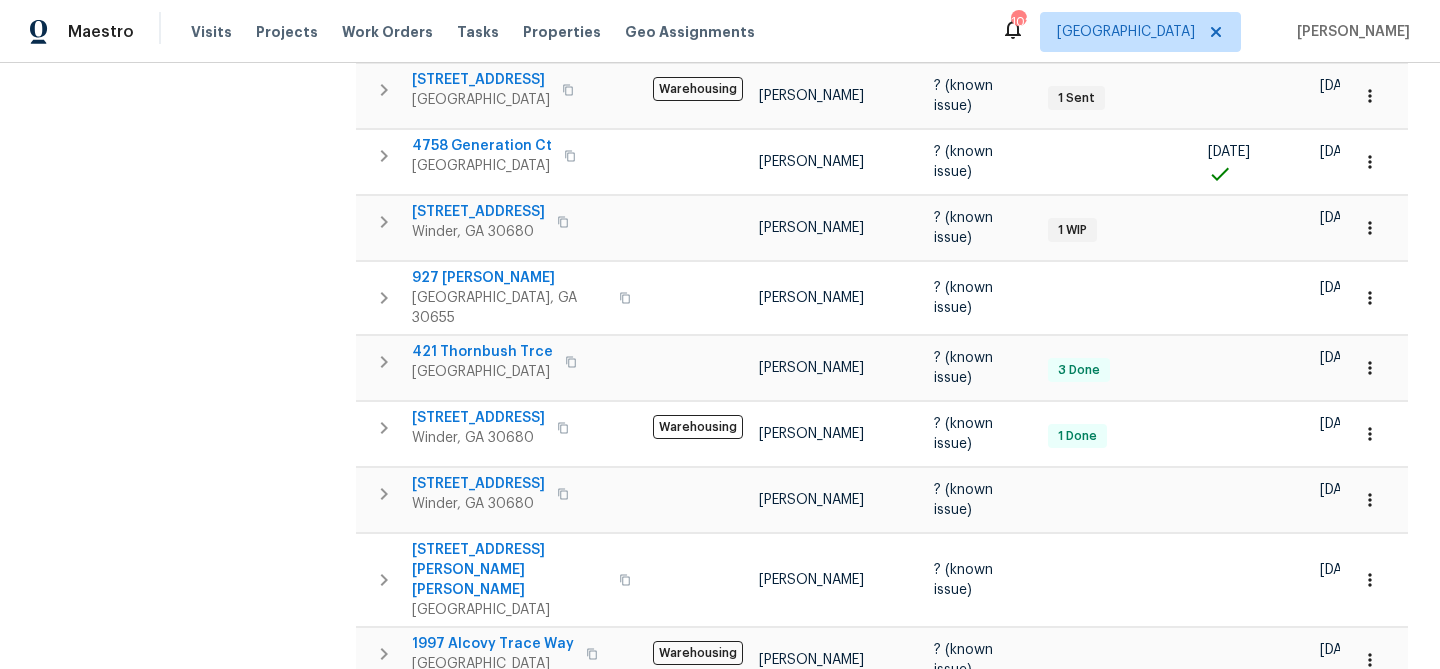 scroll, scrollTop: 491, scrollLeft: 0, axis: vertical 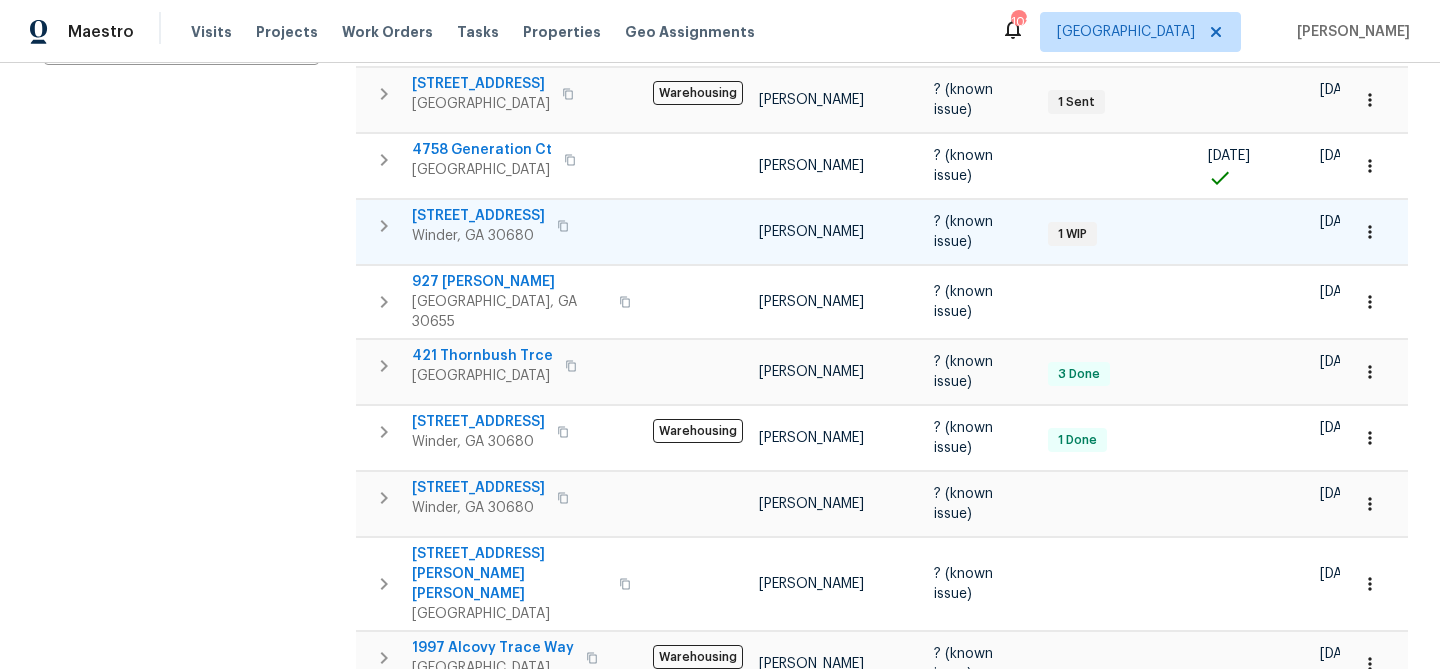 click on "532 Hemlock Dr" at bounding box center [478, 216] 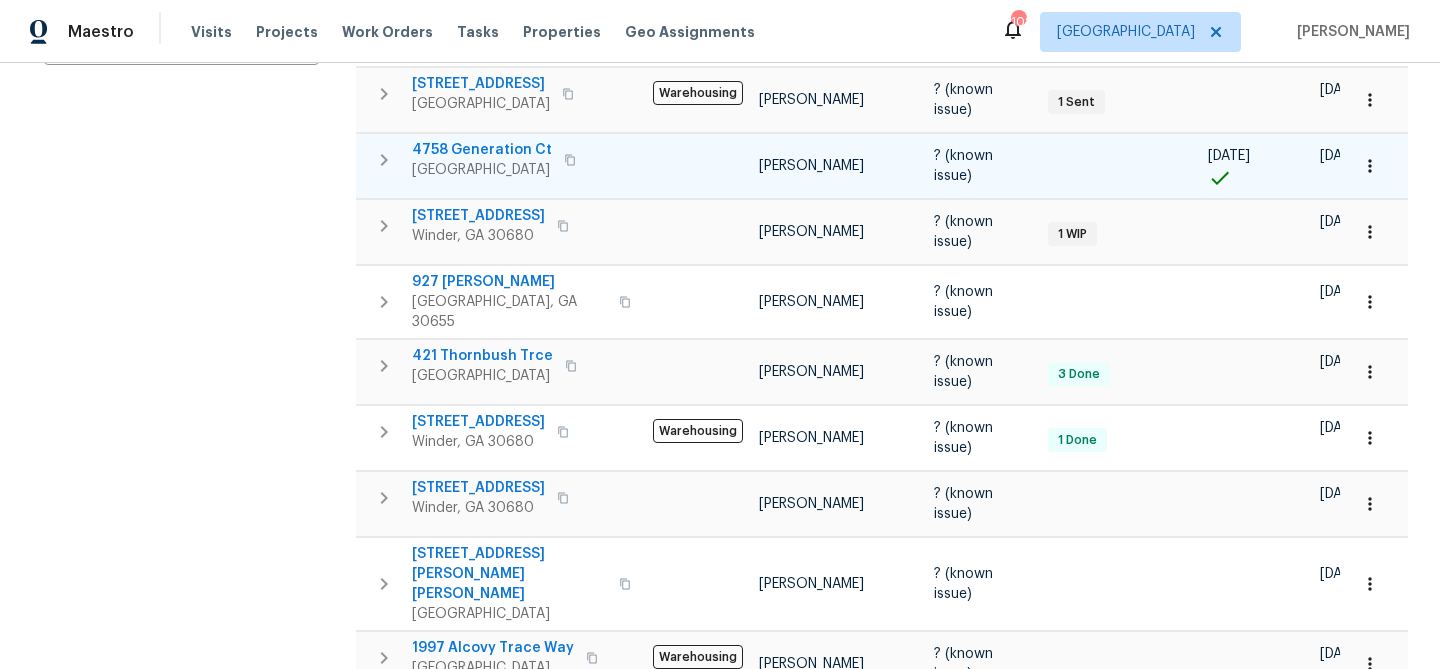 scroll, scrollTop: 0, scrollLeft: 0, axis: both 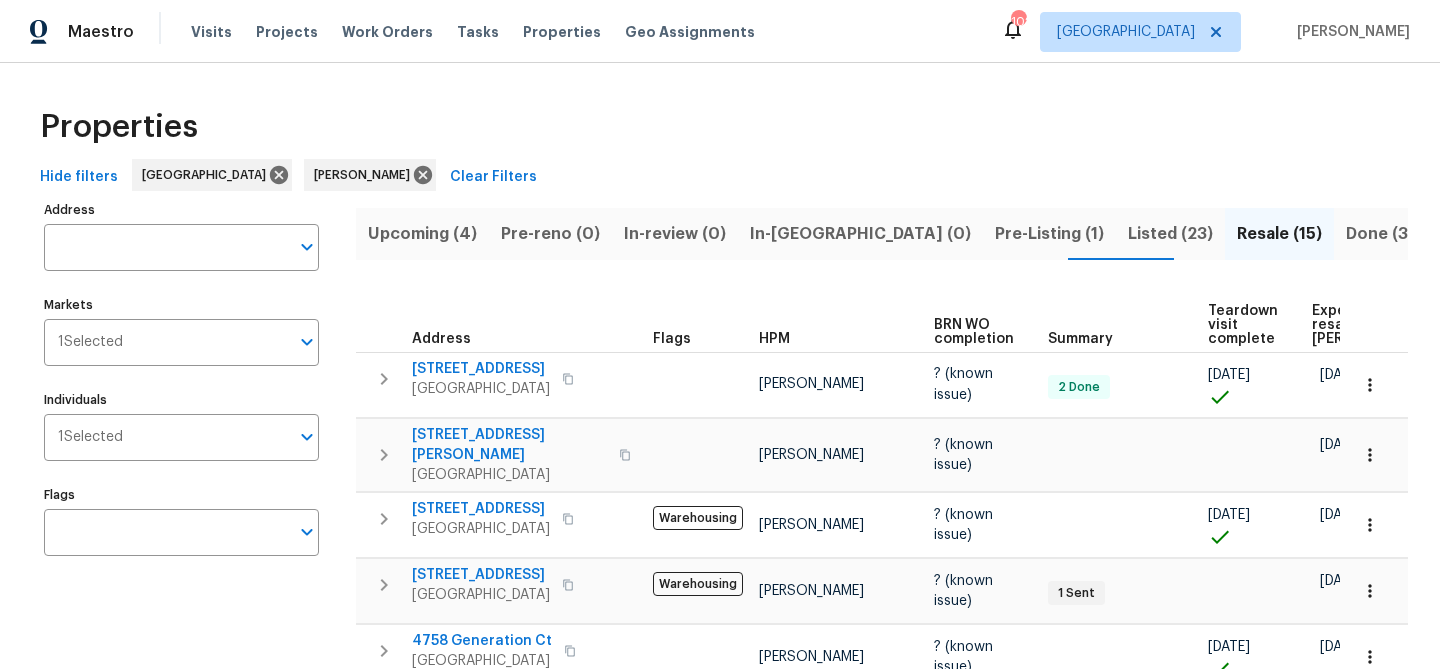 click on "Upcoming (4)" at bounding box center [422, 234] 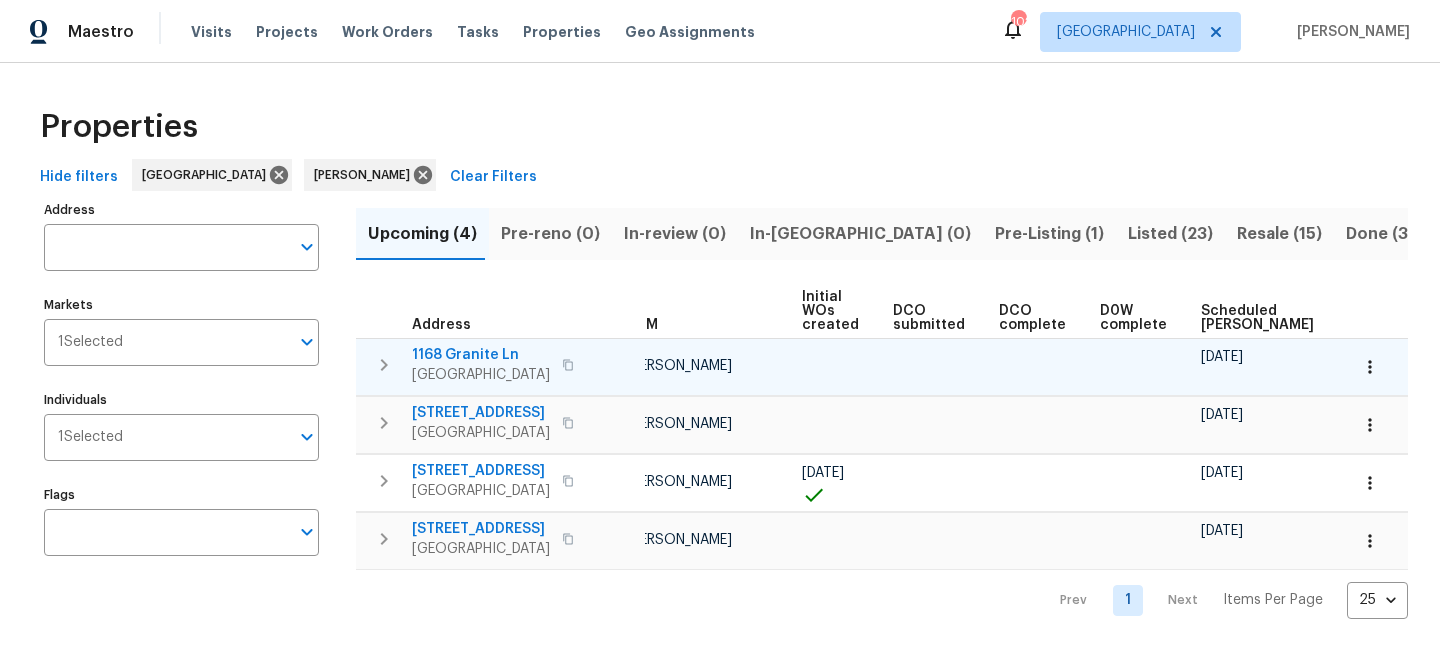 scroll, scrollTop: 0, scrollLeft: 219, axis: horizontal 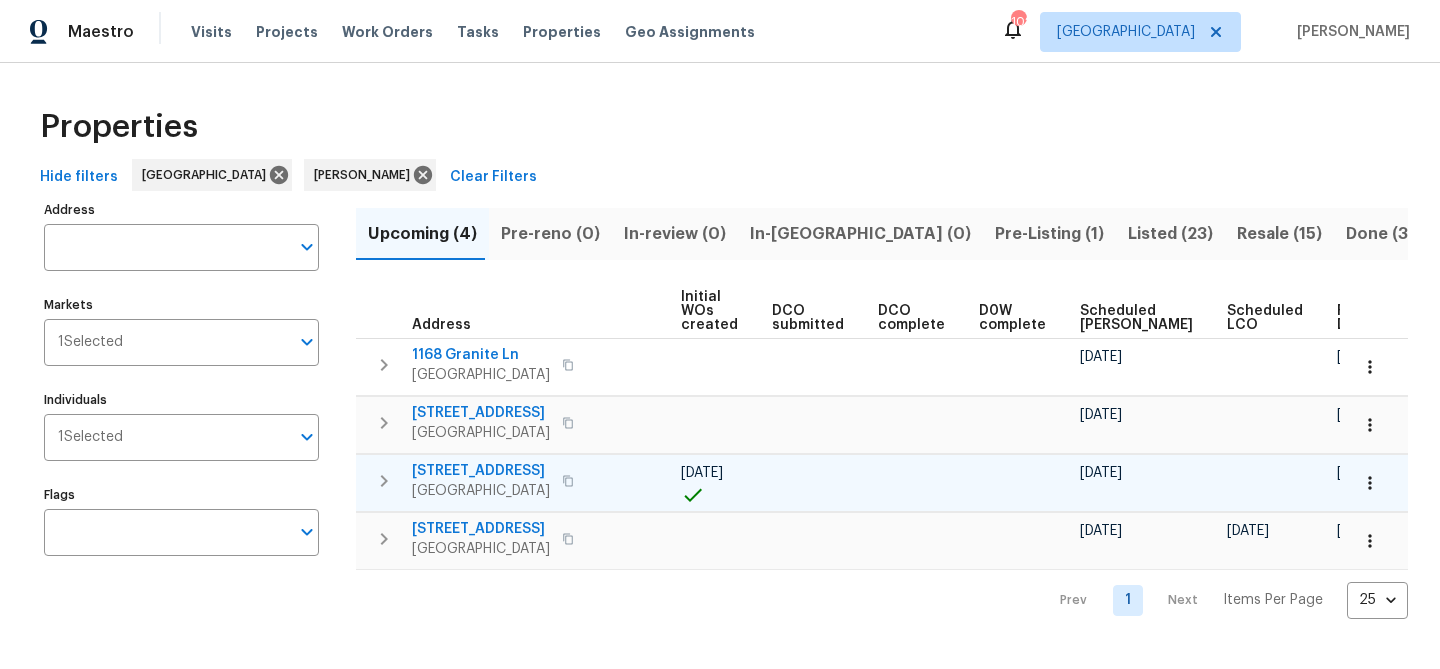 click 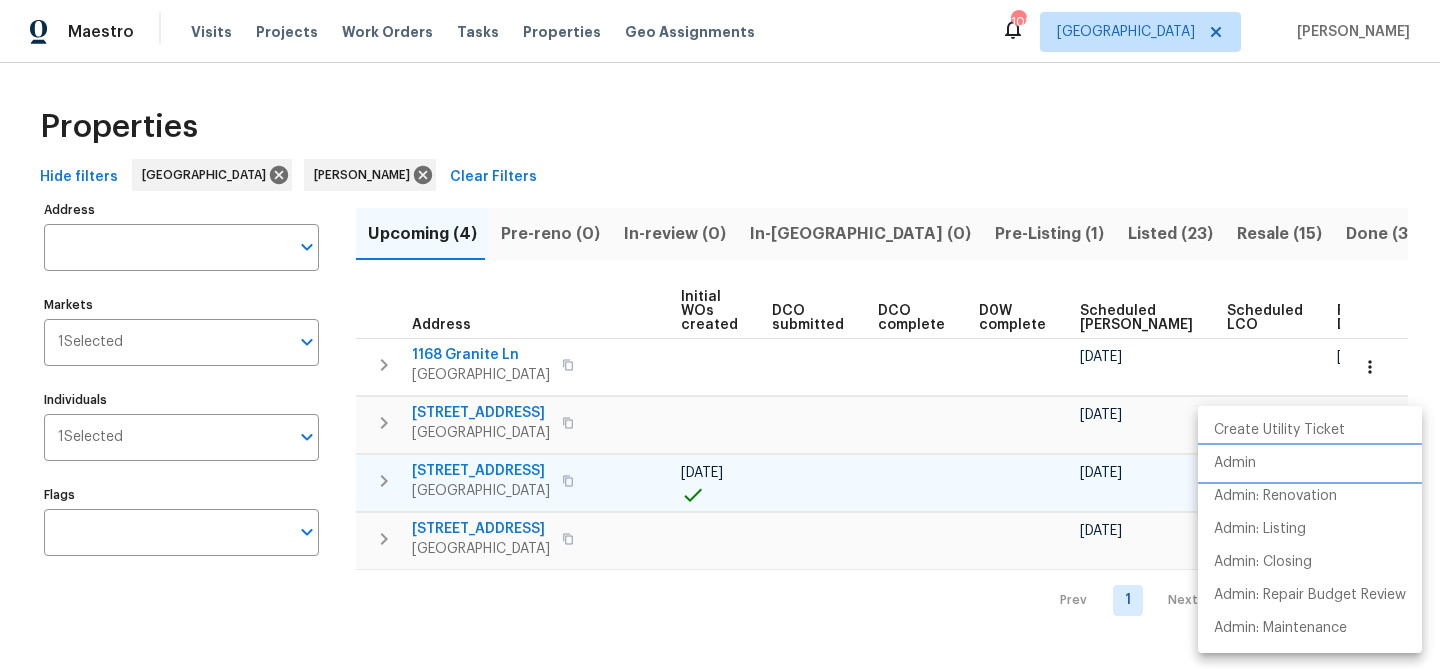 click on "Admin" at bounding box center [1310, 463] 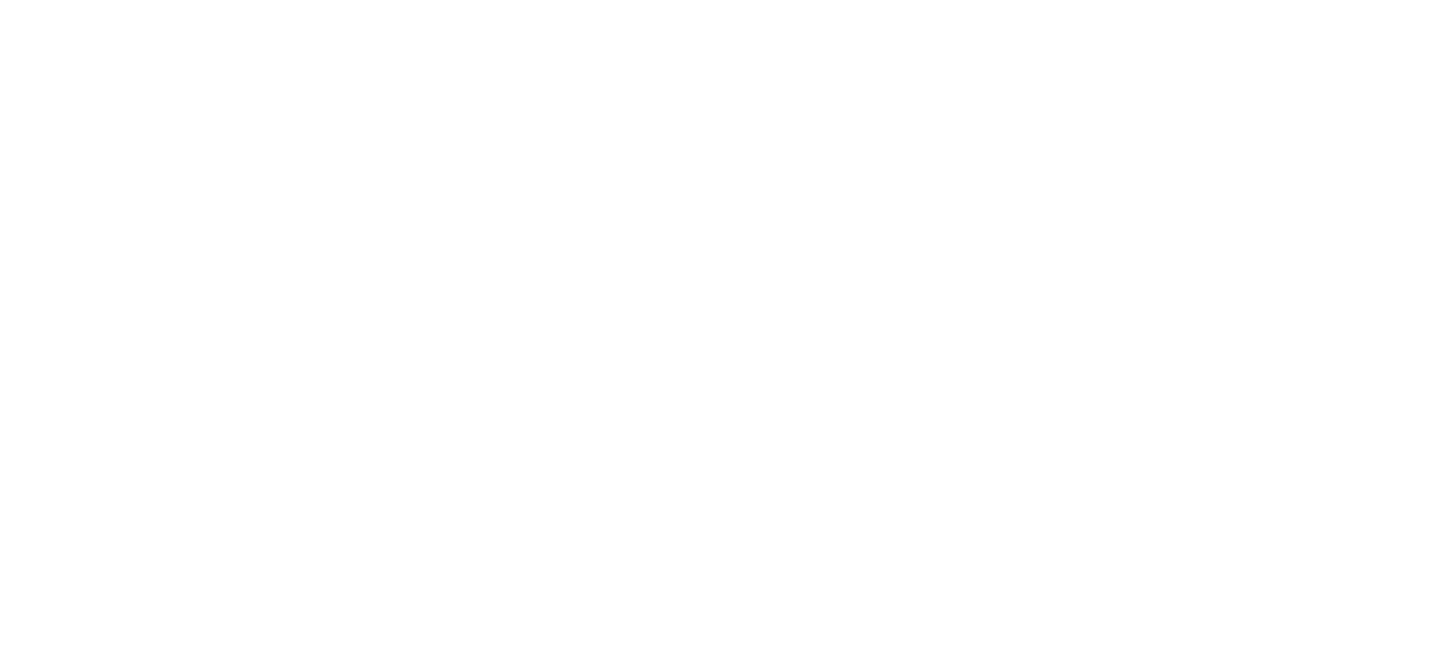 scroll, scrollTop: 0, scrollLeft: 0, axis: both 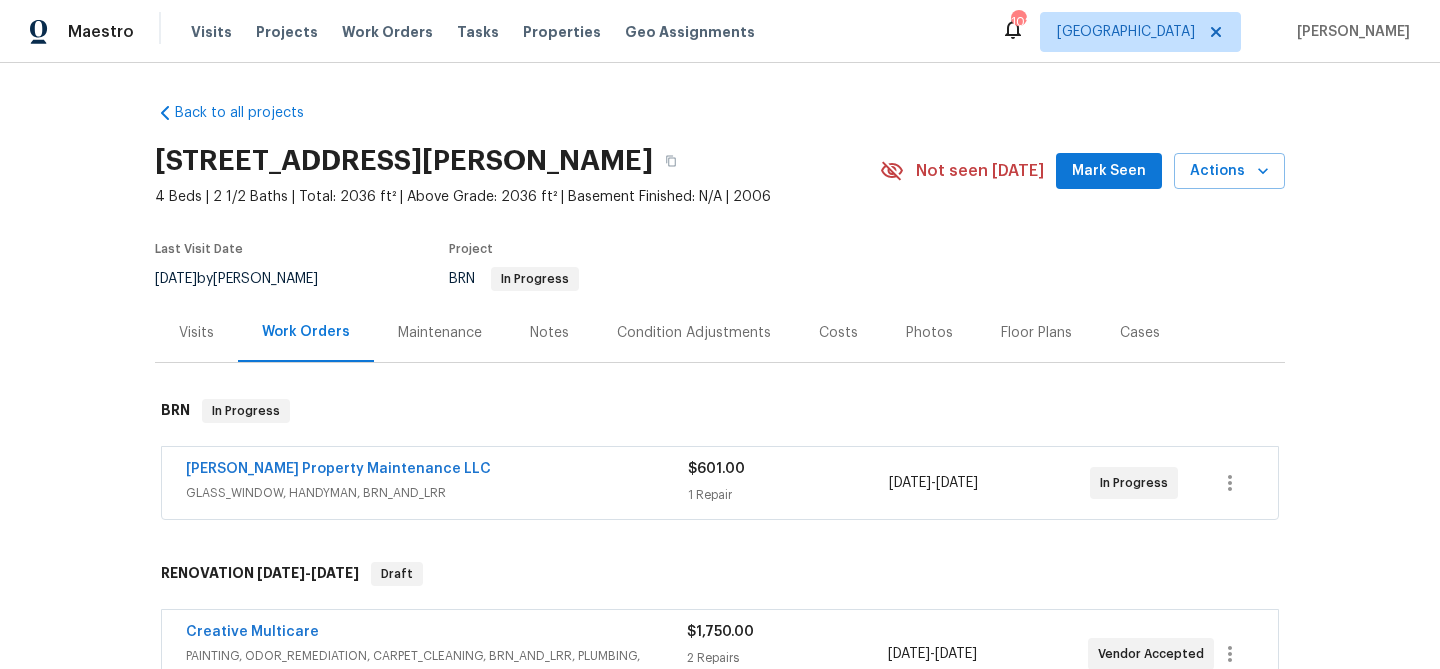 click on "Mark Seen" at bounding box center (1109, 171) 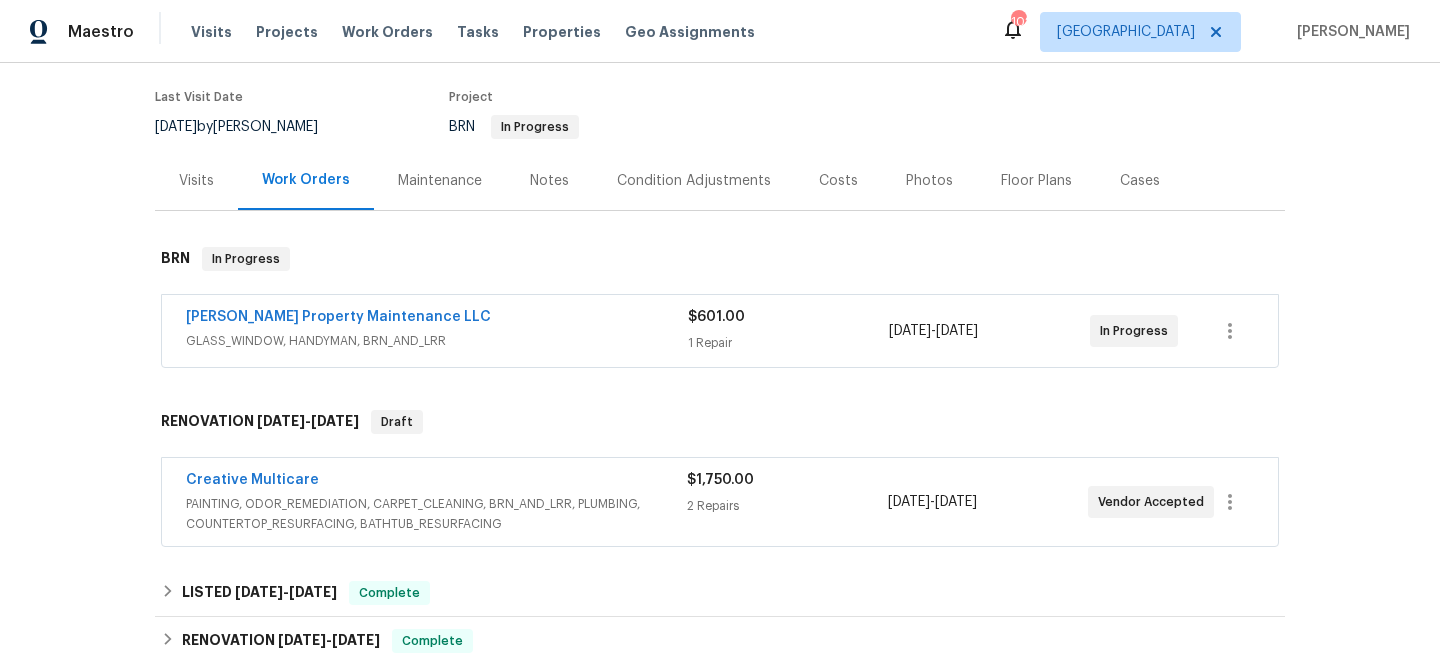 scroll, scrollTop: 192, scrollLeft: 0, axis: vertical 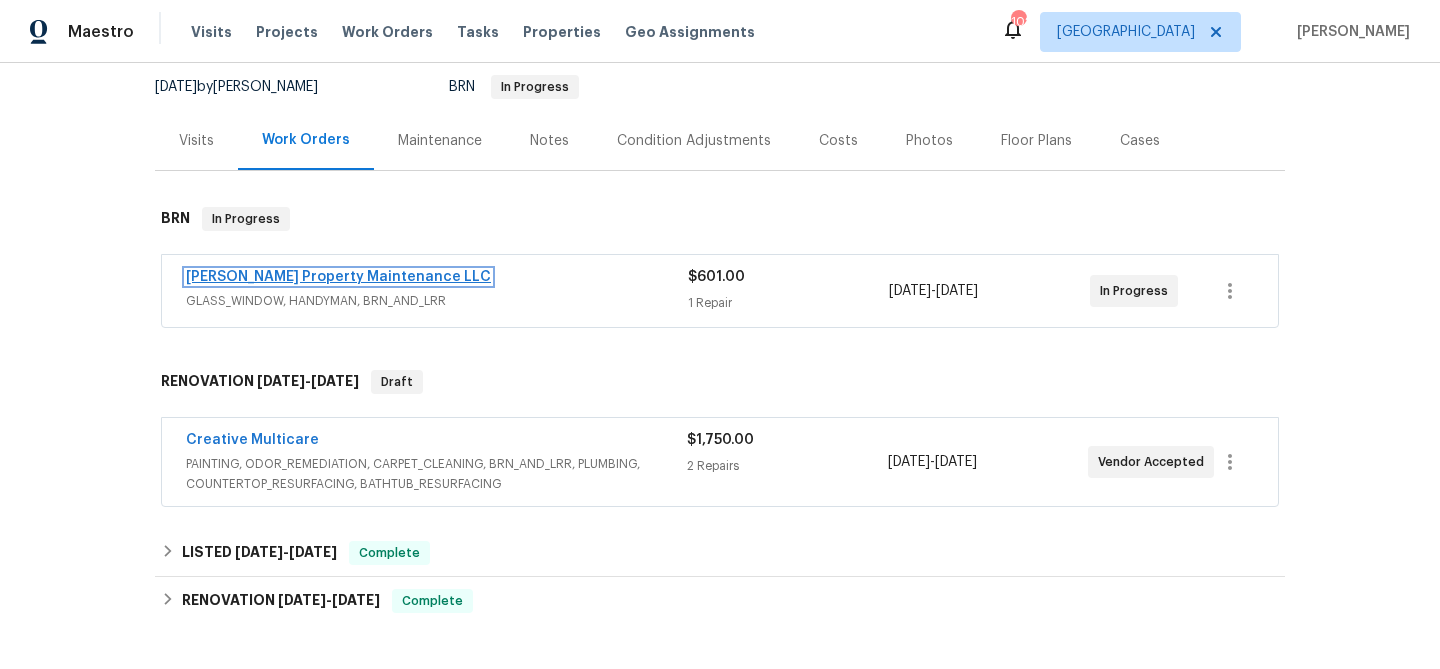 click on "Glen Property Maintenance LLC" at bounding box center (338, 277) 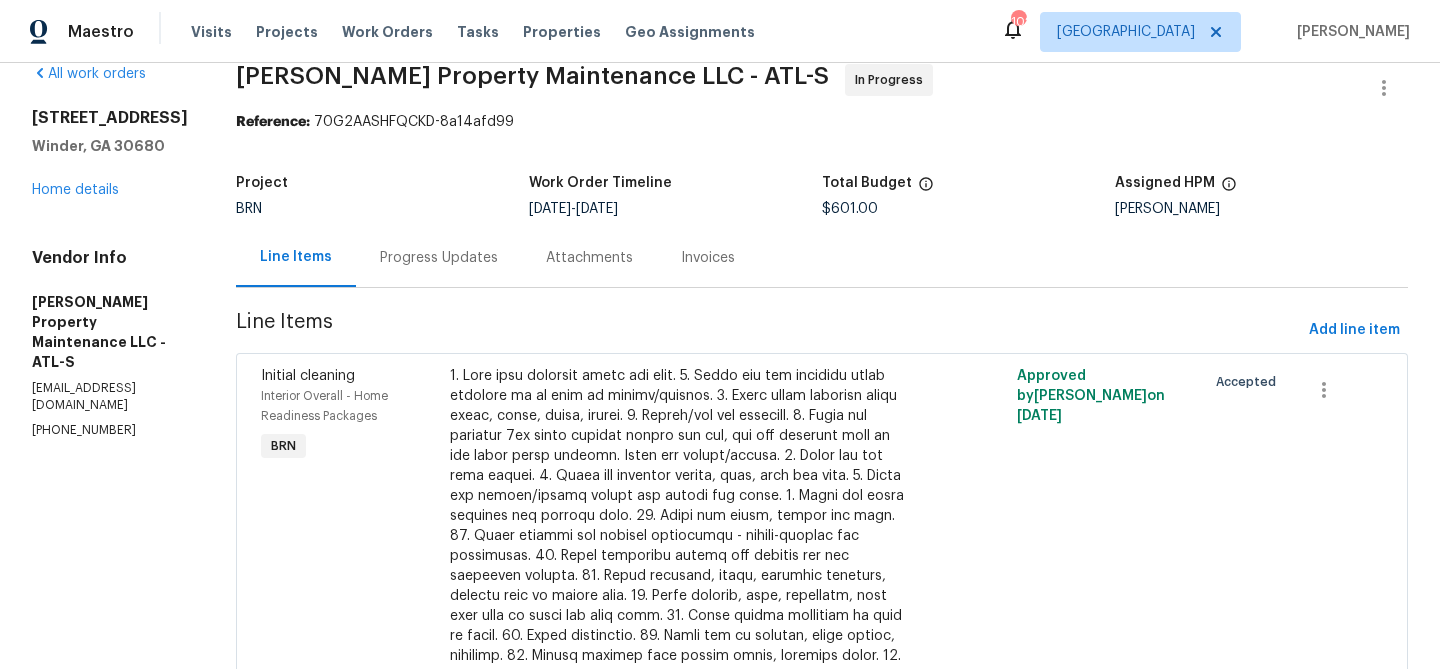 scroll, scrollTop: 0, scrollLeft: 0, axis: both 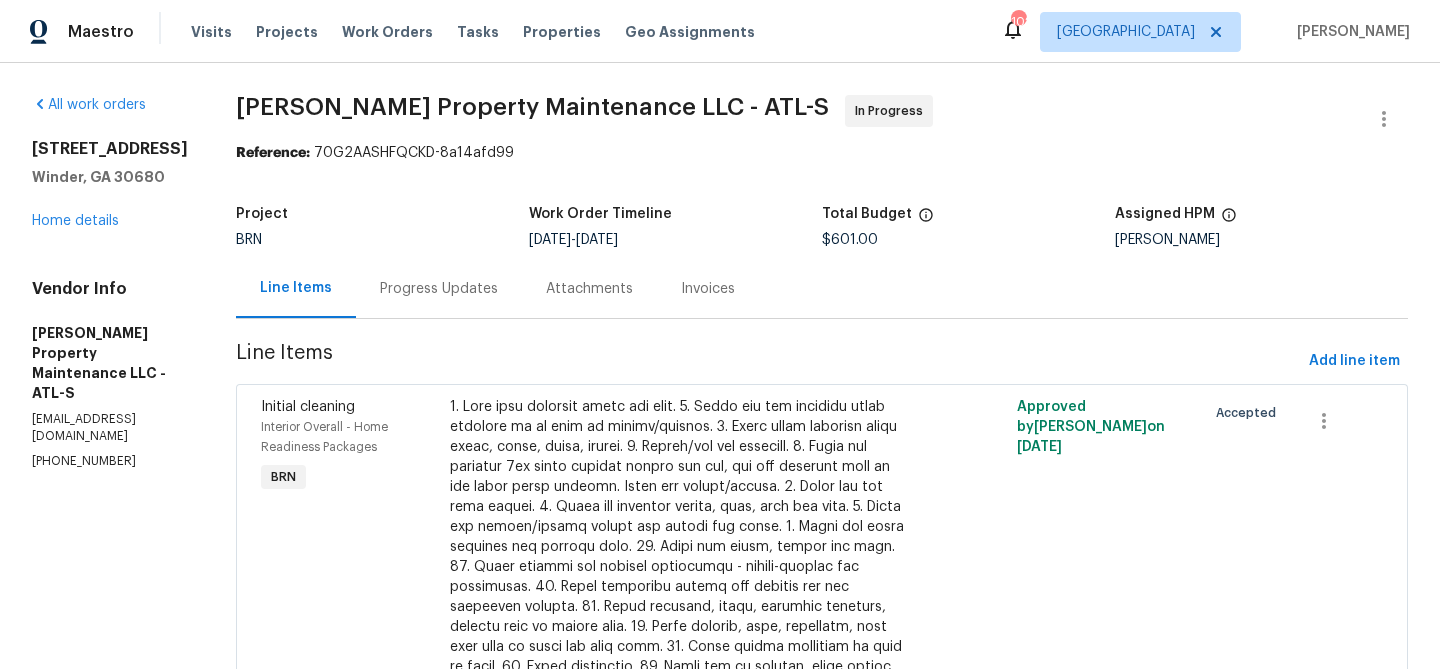 click on "Progress Updates" at bounding box center [439, 289] 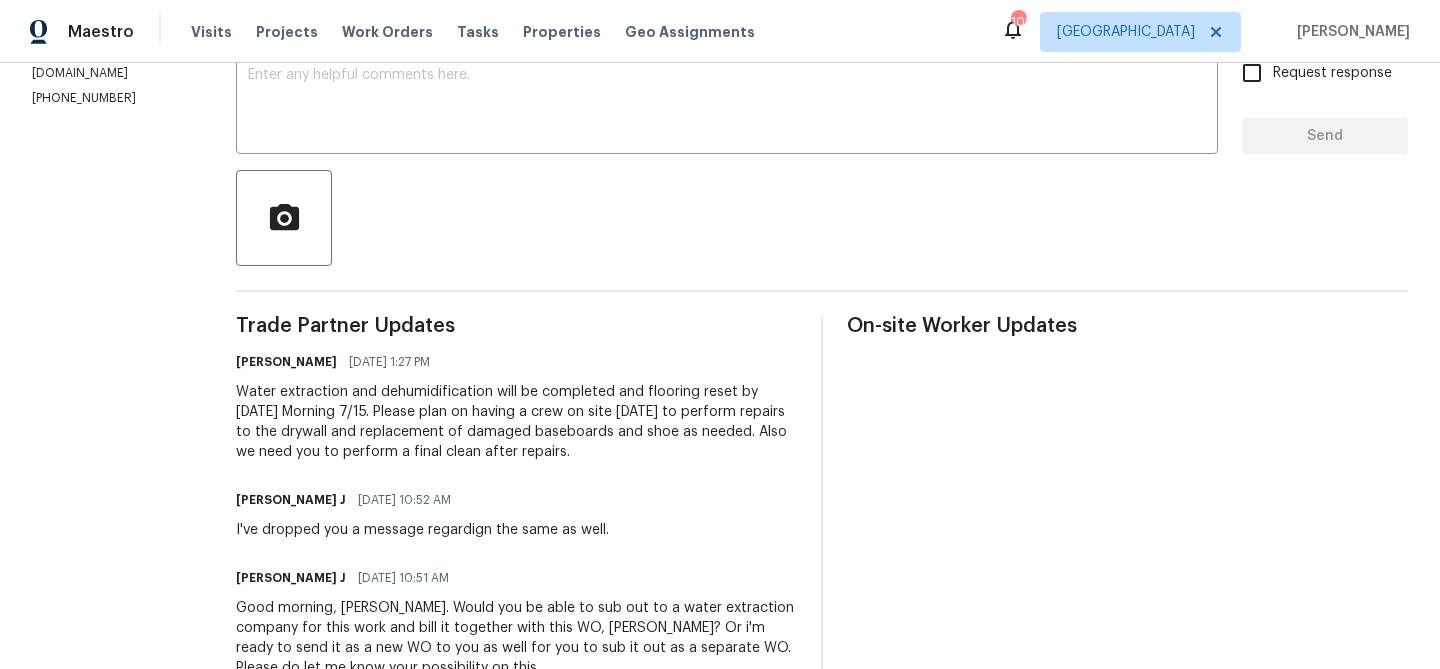scroll, scrollTop: 0, scrollLeft: 0, axis: both 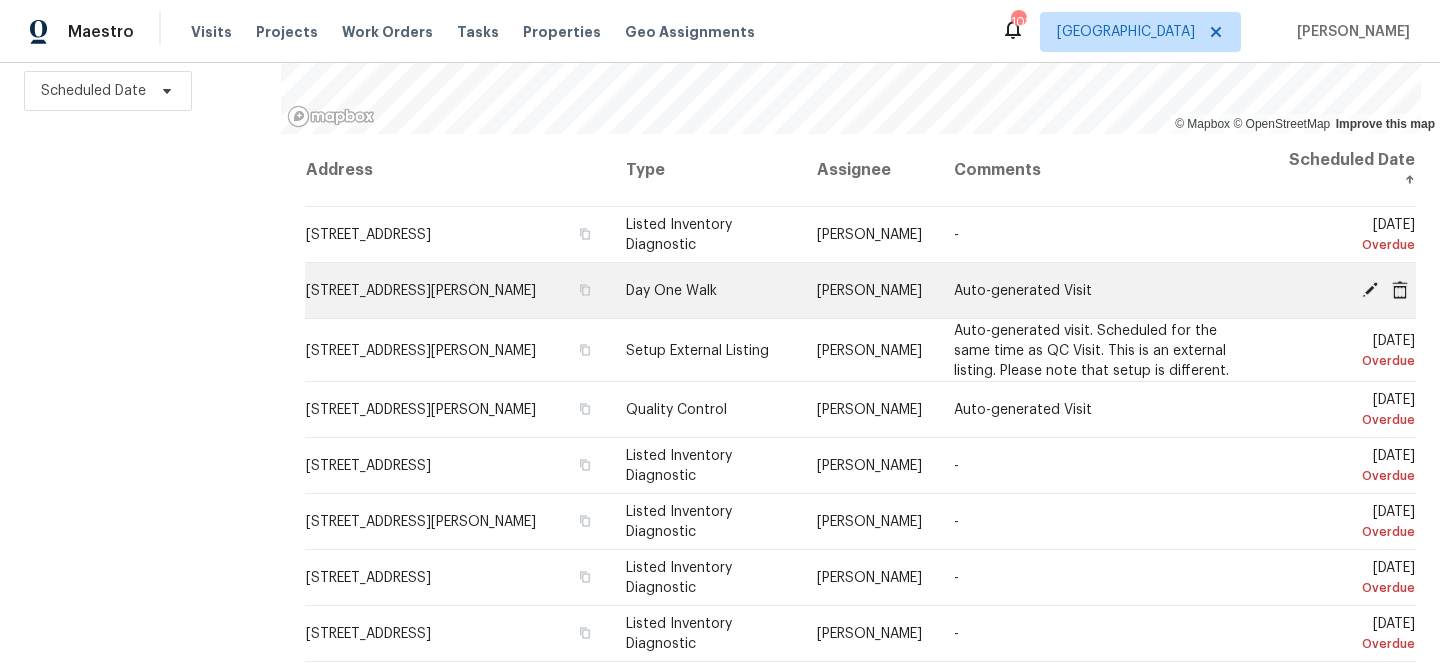 click 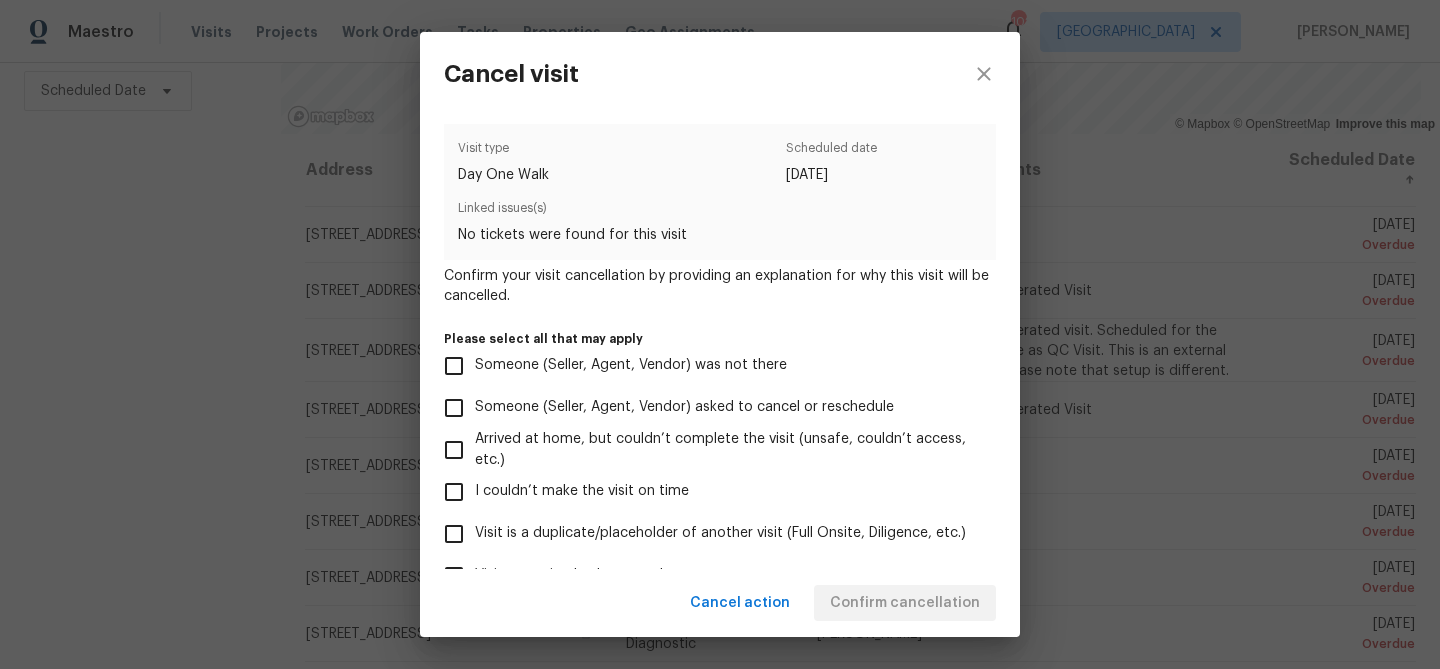 scroll, scrollTop: 214, scrollLeft: 0, axis: vertical 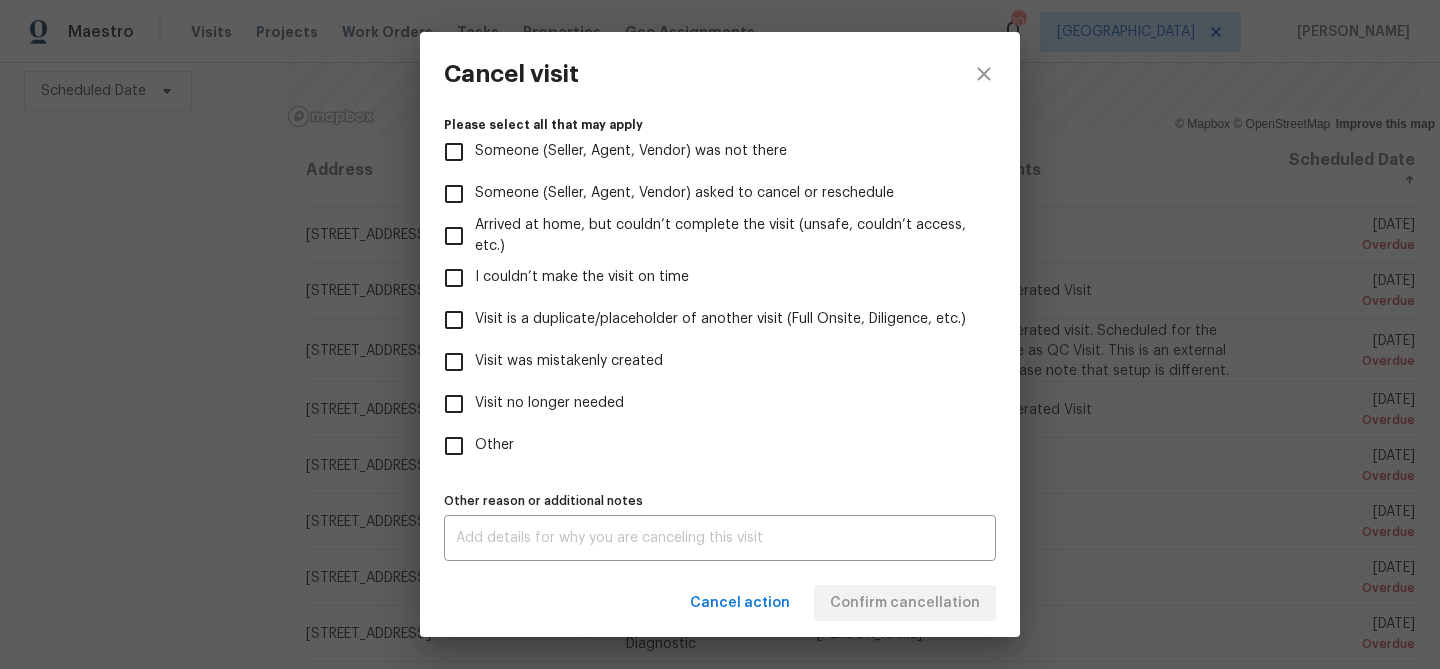 click on "Visit no longer needed" at bounding box center [549, 403] 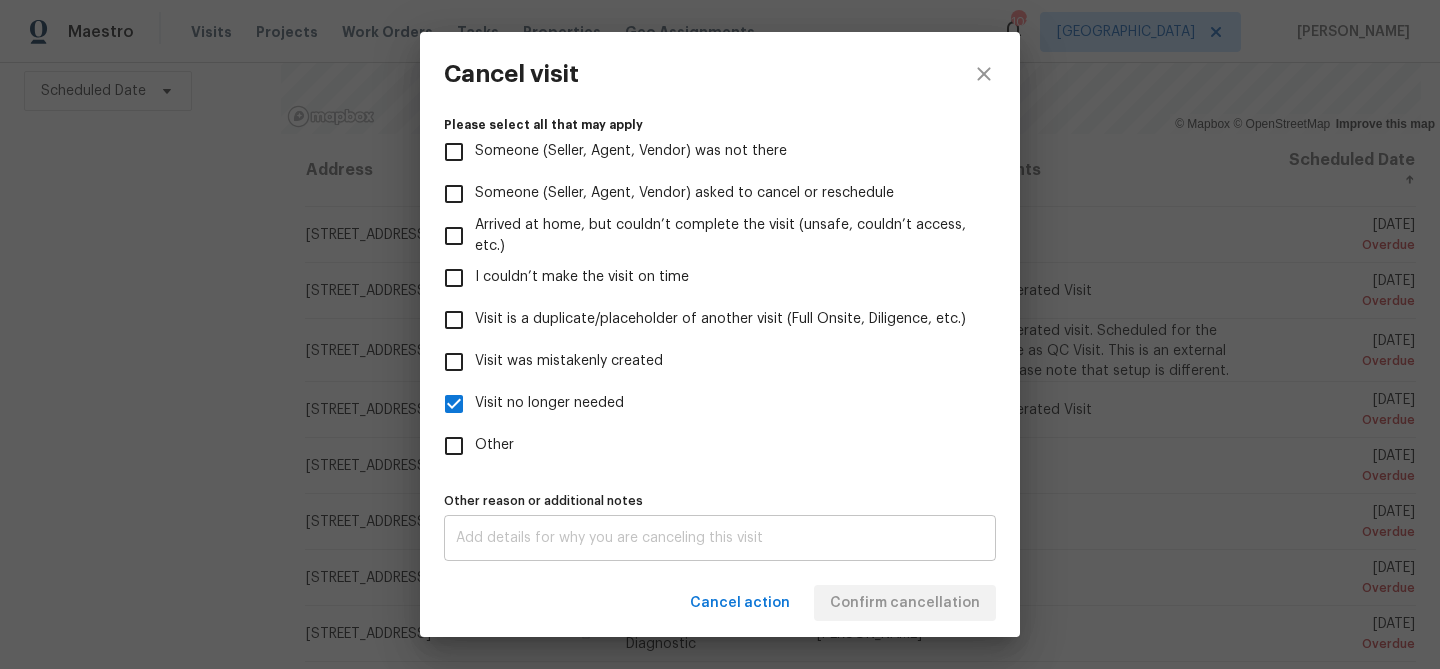 click on "x Other reason or additional notes" at bounding box center [720, 538] 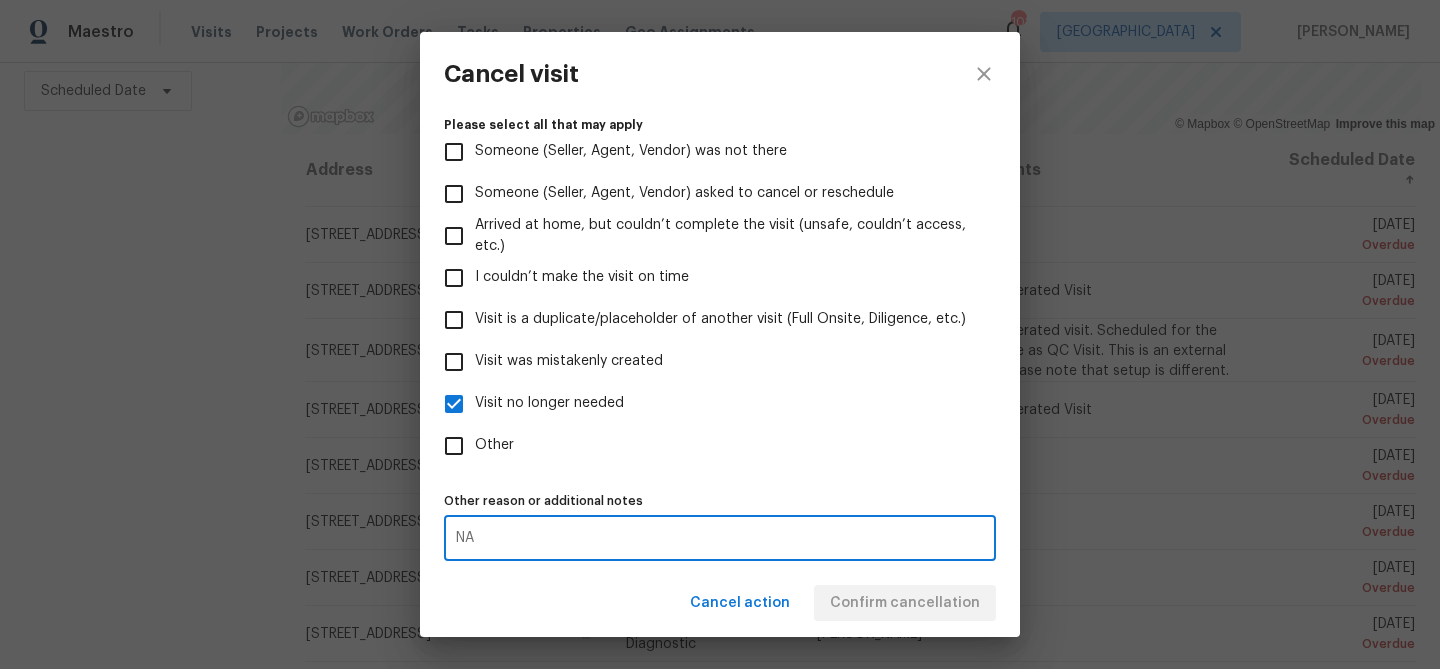 click on "NA" at bounding box center [720, 538] 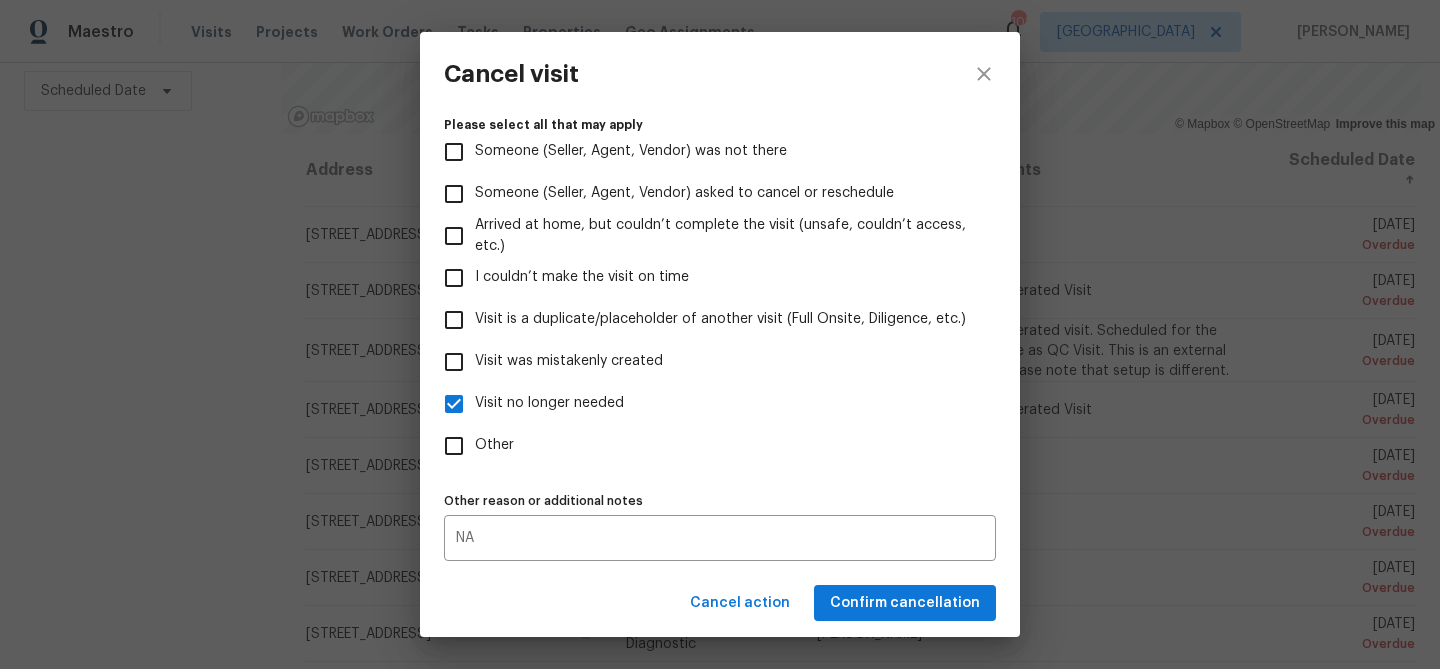 click on "Other" at bounding box center [706, 446] 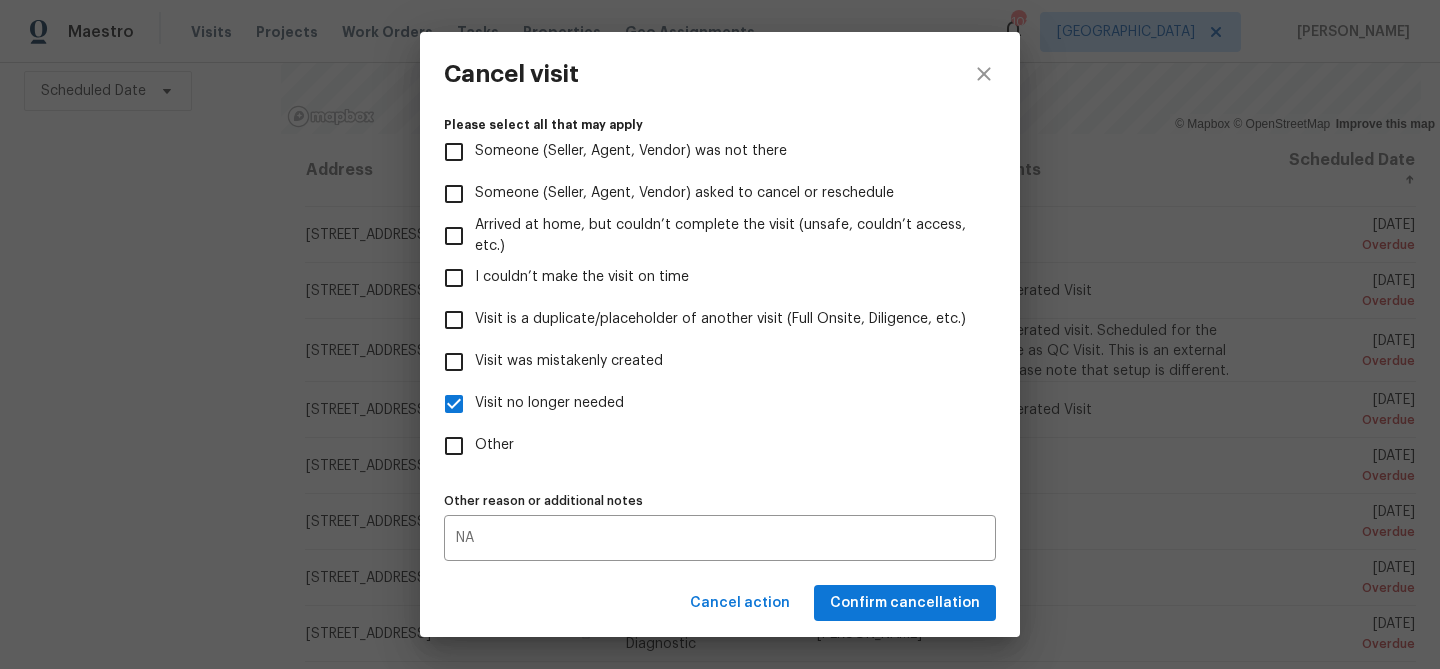 click on "Other" at bounding box center [454, 446] 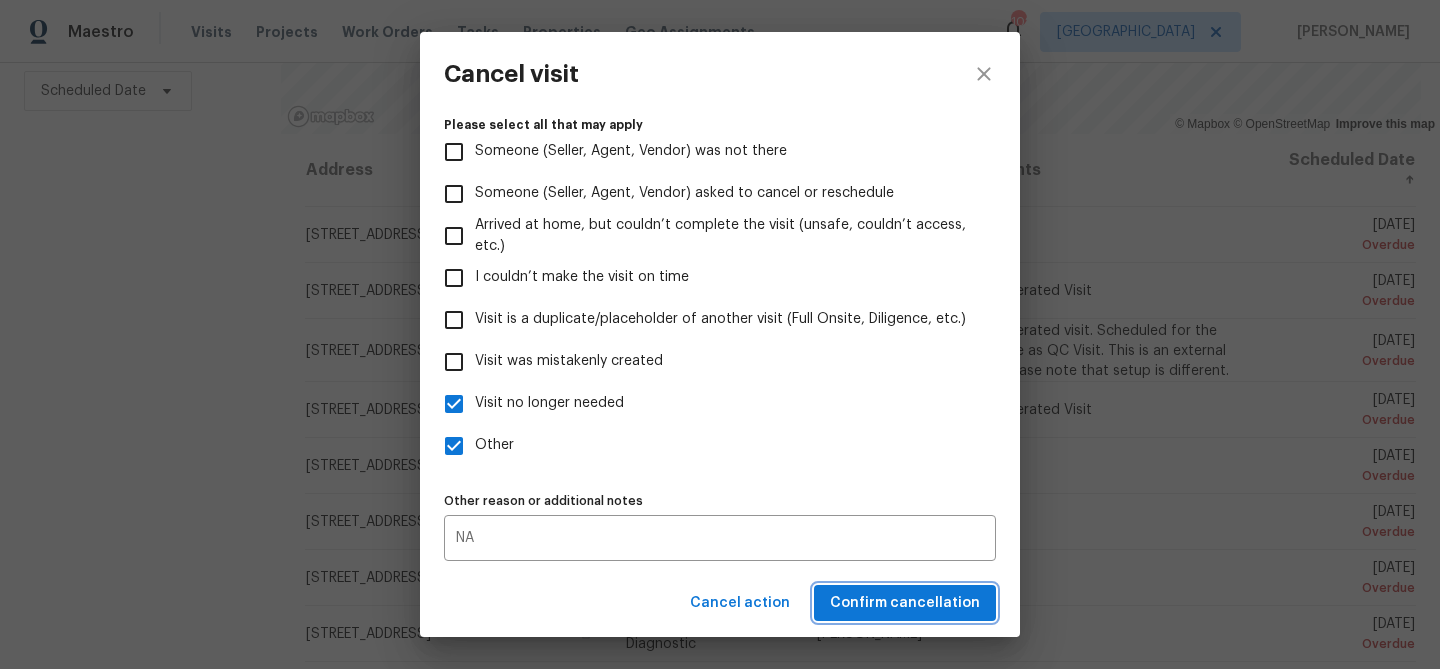 click on "Confirm cancellation" at bounding box center [905, 603] 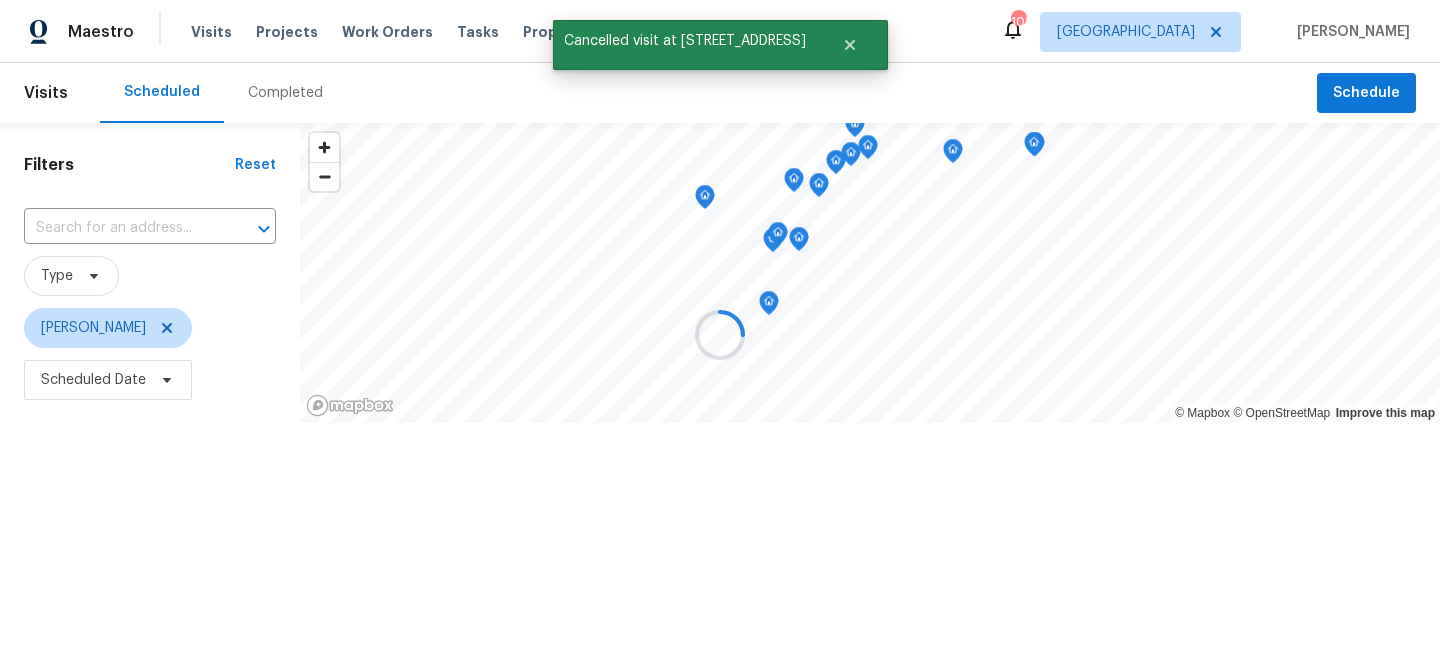 scroll, scrollTop: 0, scrollLeft: 0, axis: both 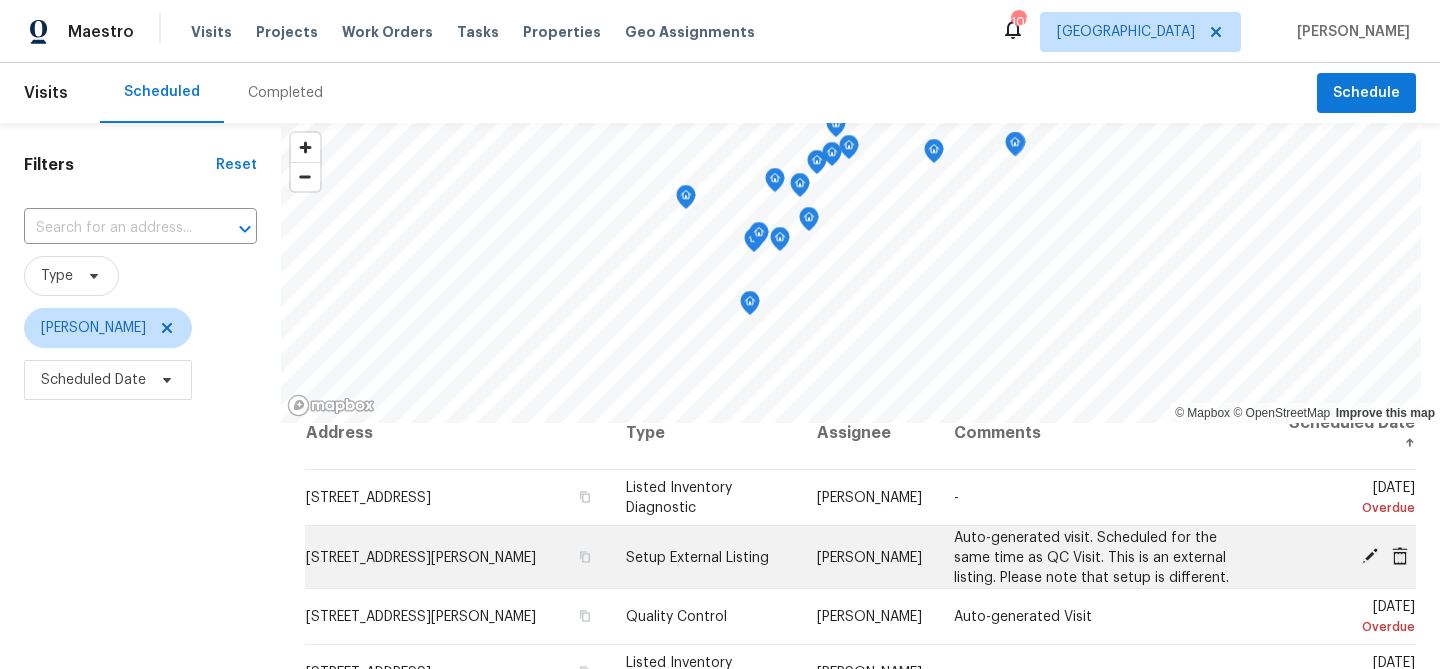 click 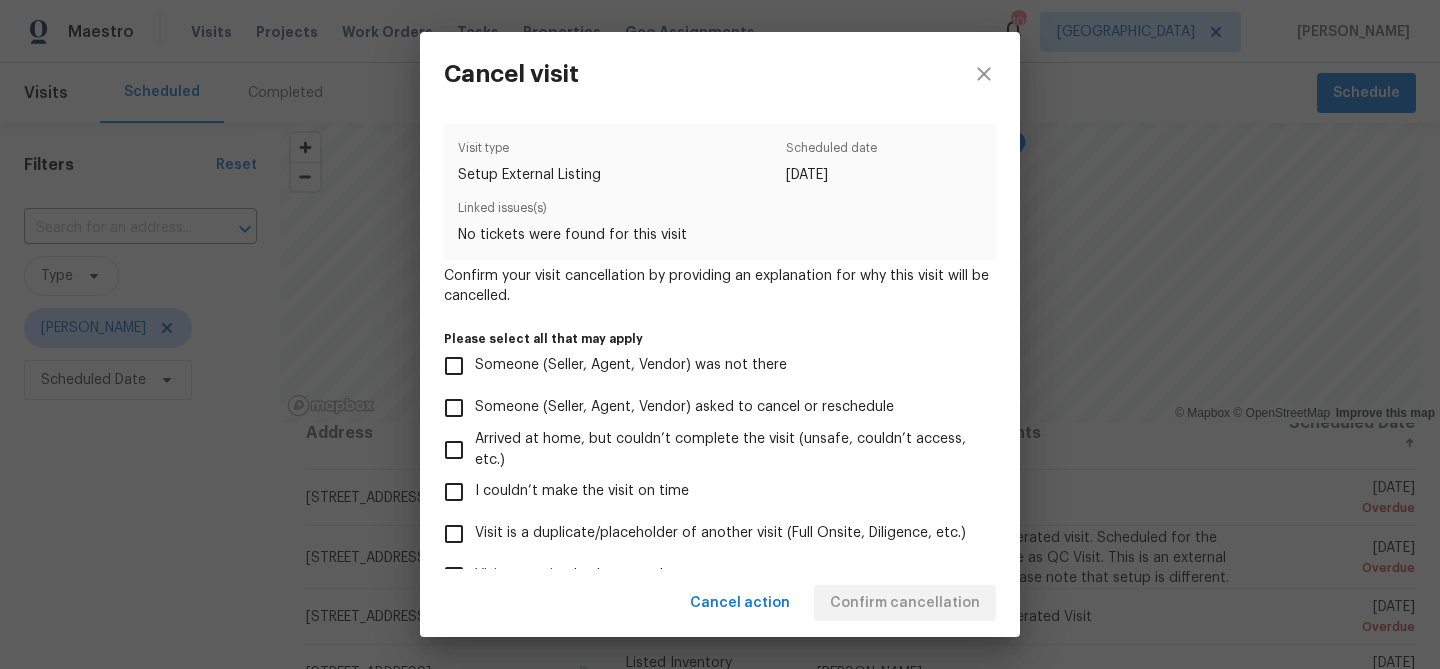 scroll, scrollTop: 214, scrollLeft: 0, axis: vertical 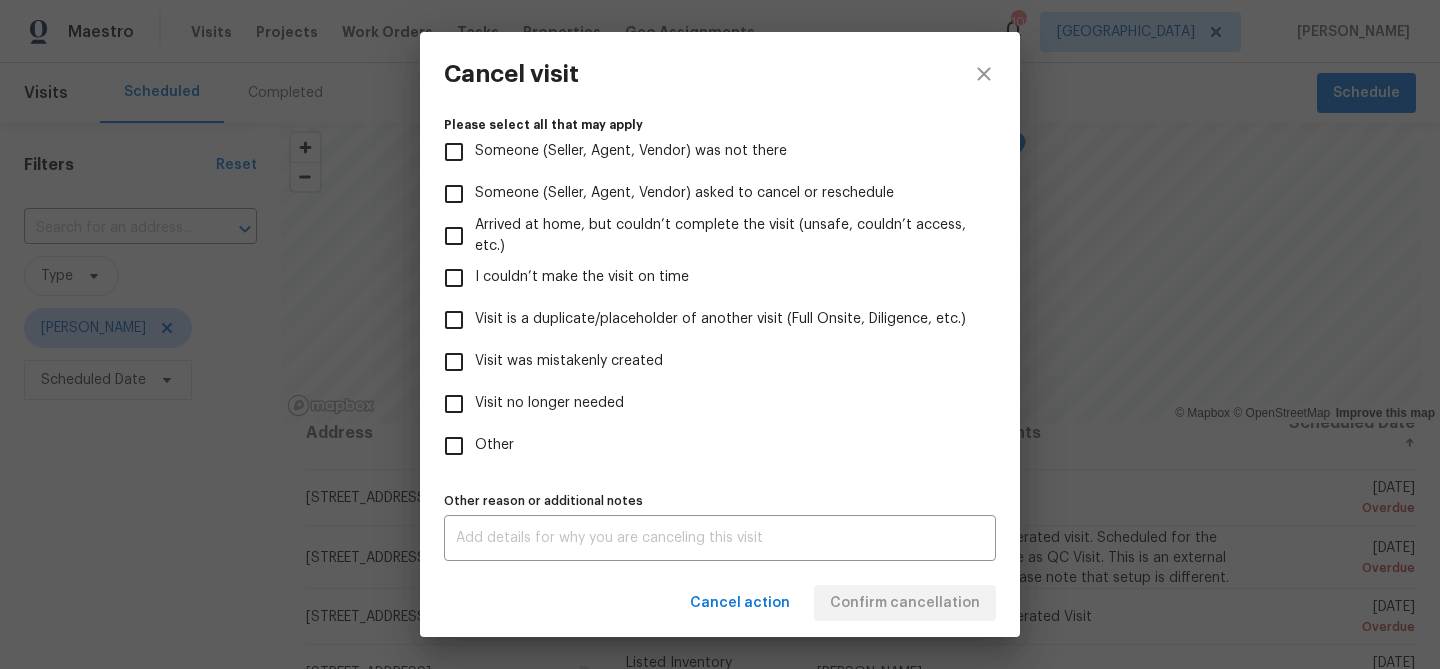click on "Visit no longer needed" at bounding box center [549, 403] 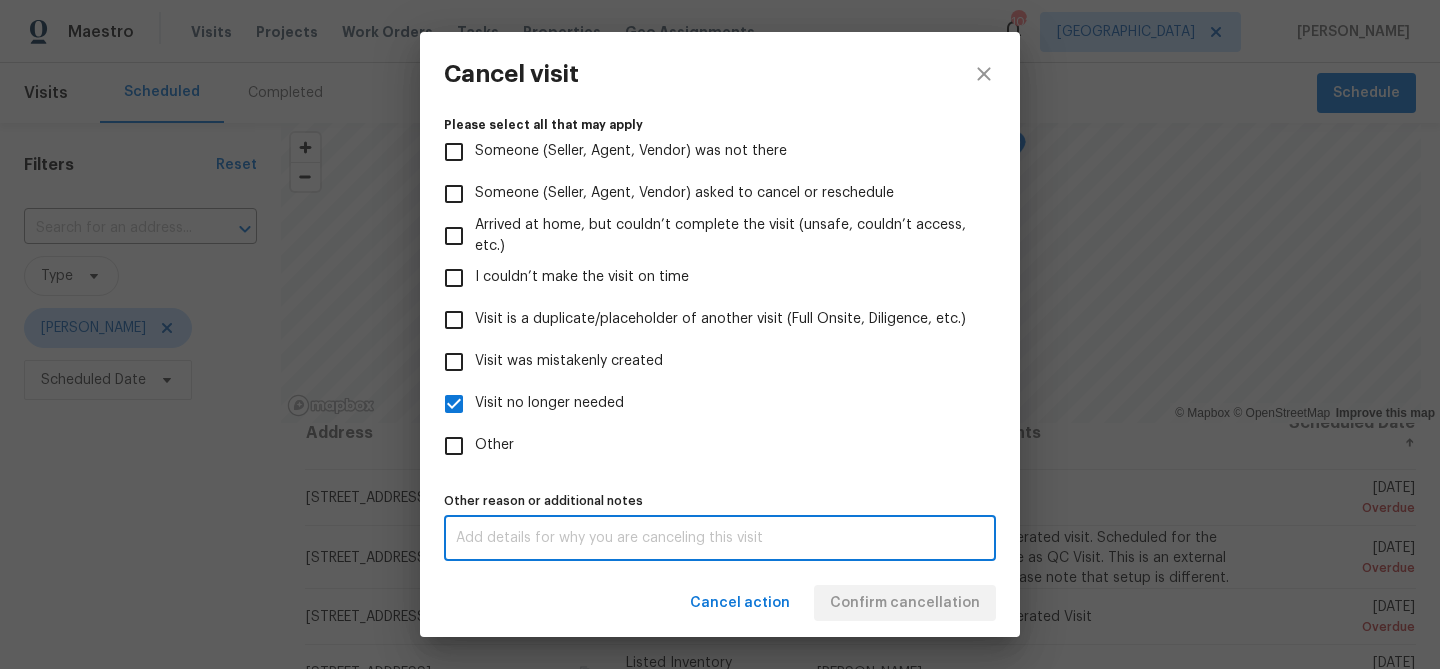 click at bounding box center [720, 538] 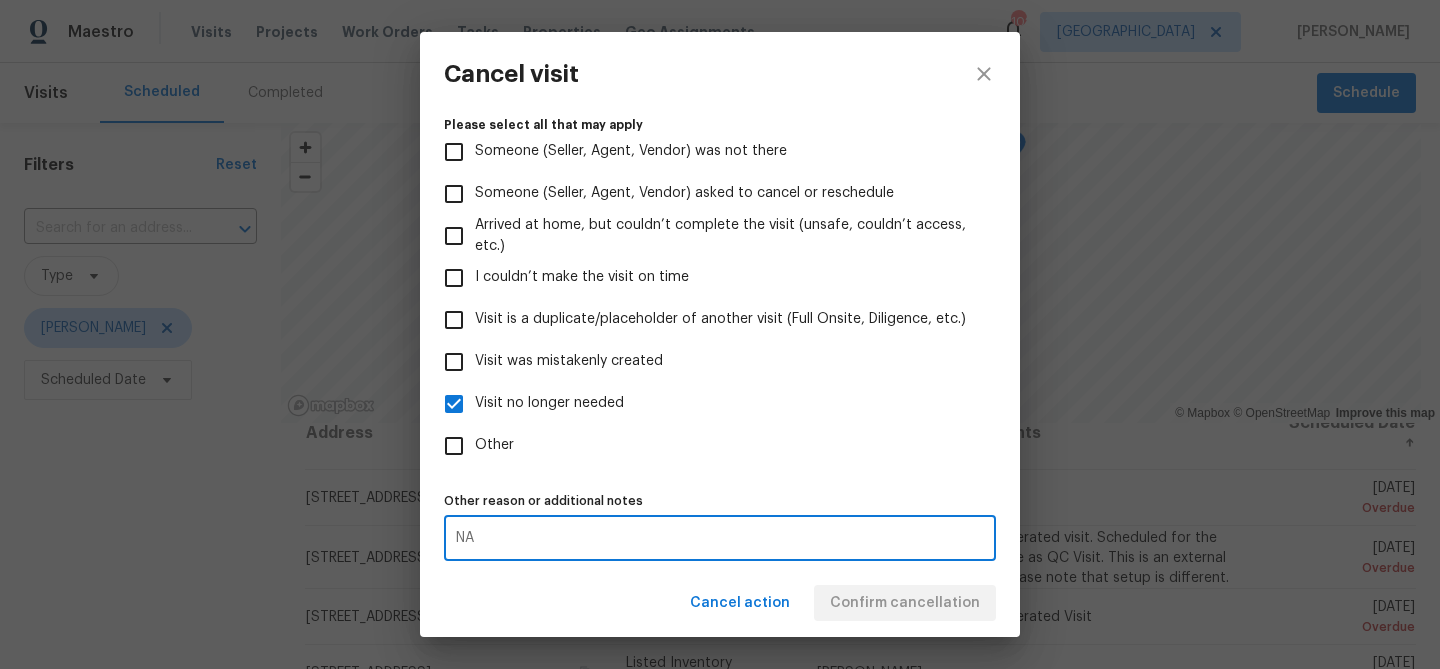 type on "NA" 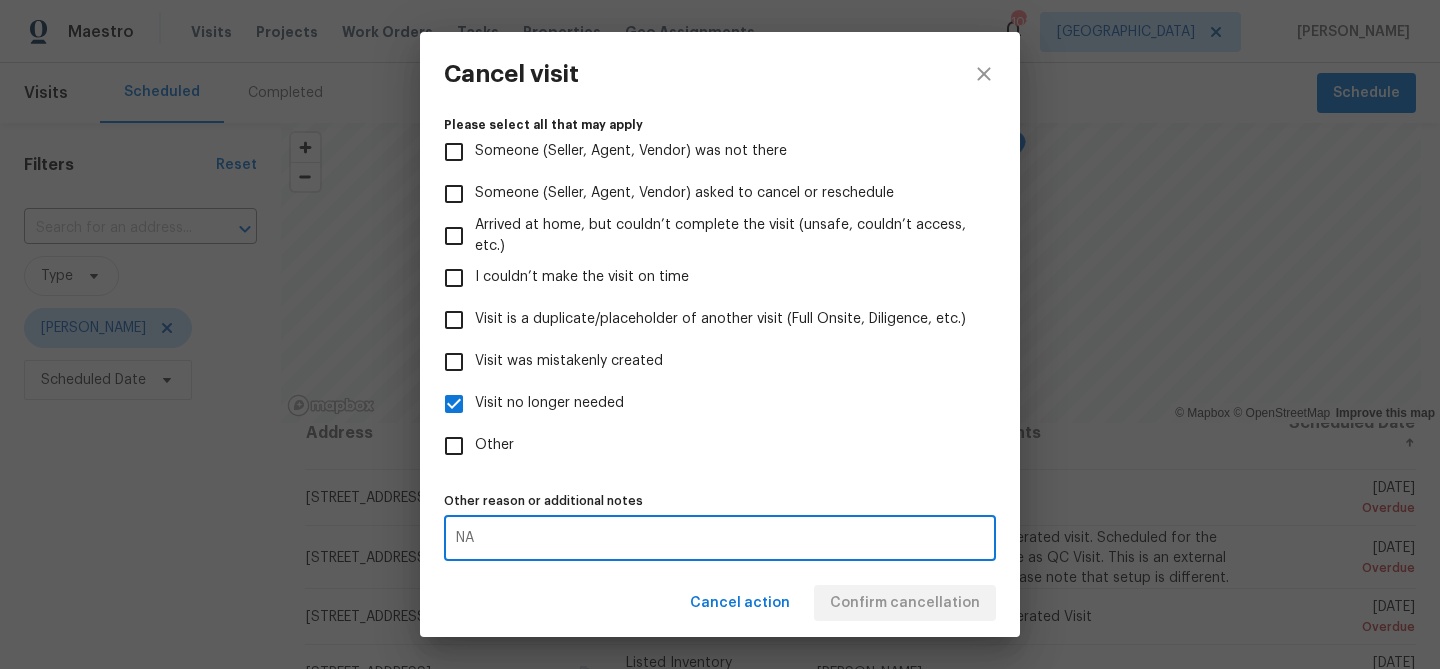 click on "Cancel action Confirm cancellation" at bounding box center [720, 603] 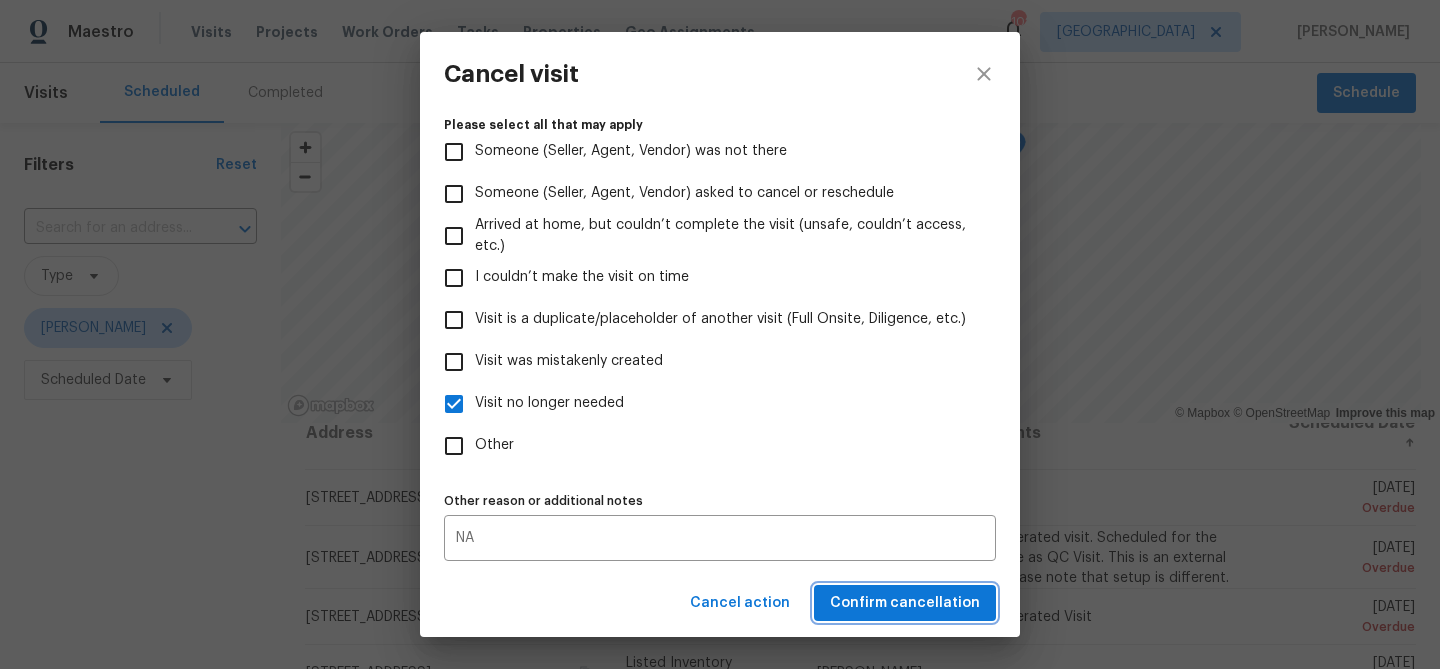 click on "Confirm cancellation" at bounding box center (905, 603) 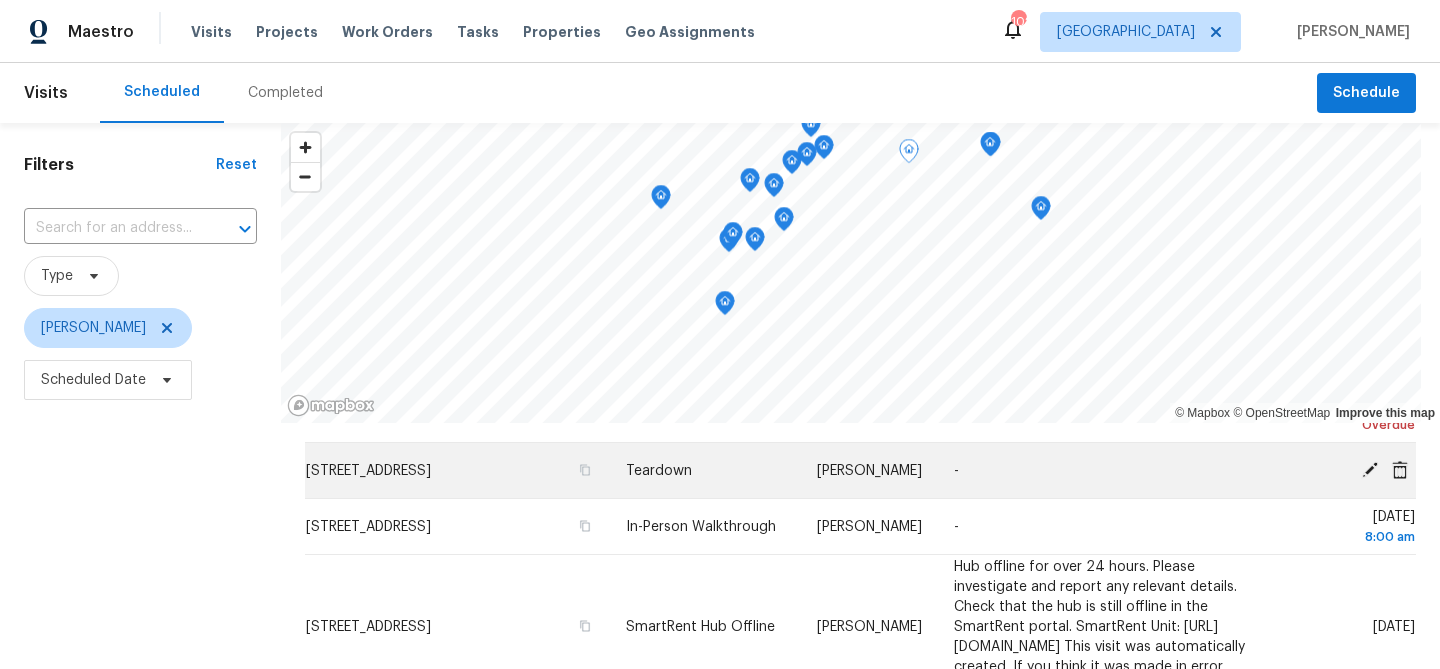 scroll, scrollTop: 689, scrollLeft: 0, axis: vertical 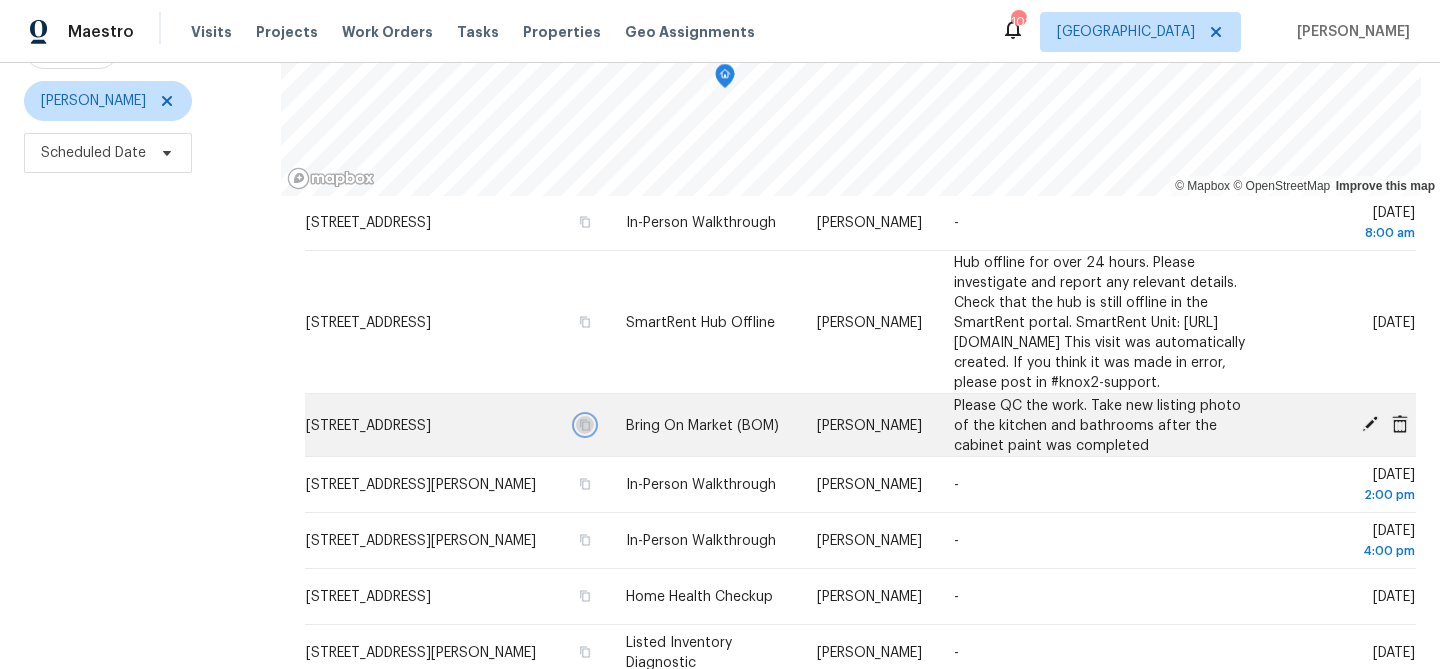 click 